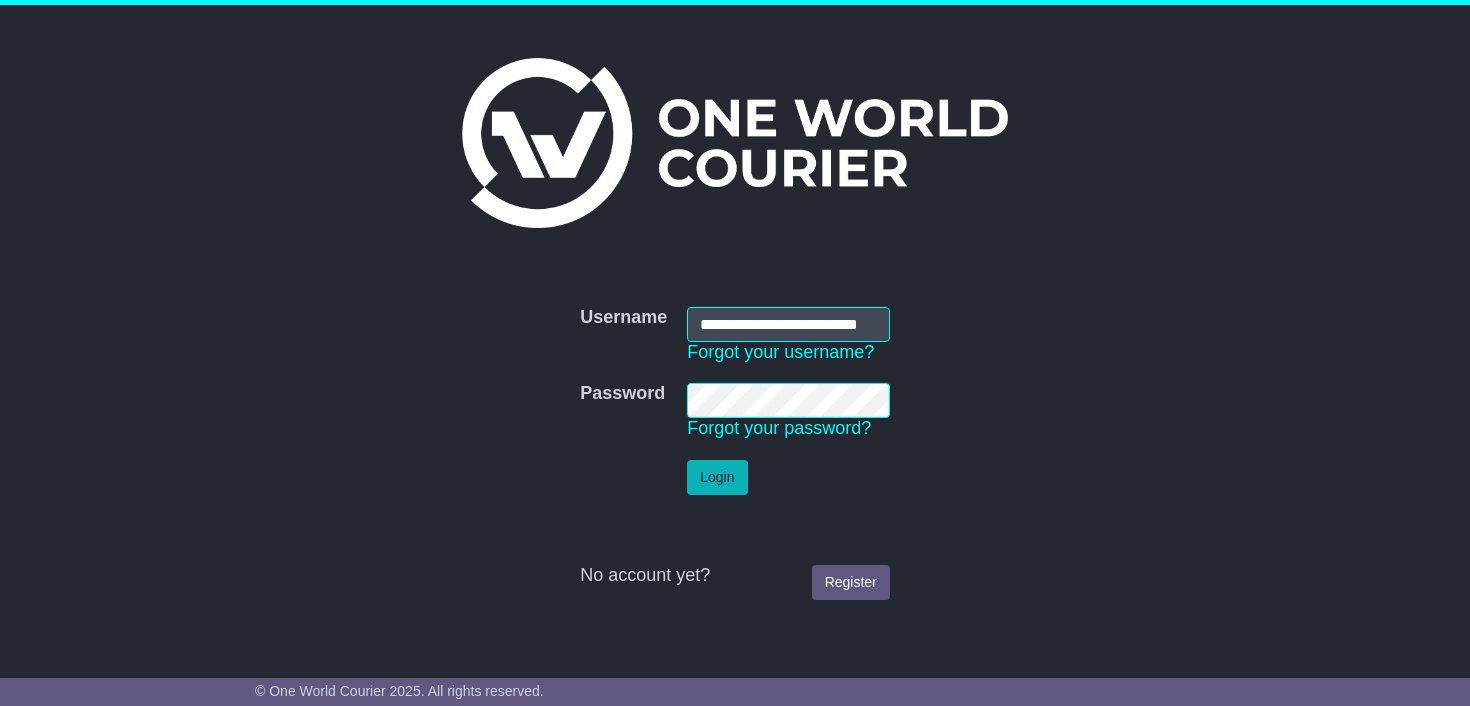 scroll, scrollTop: 0, scrollLeft: 0, axis: both 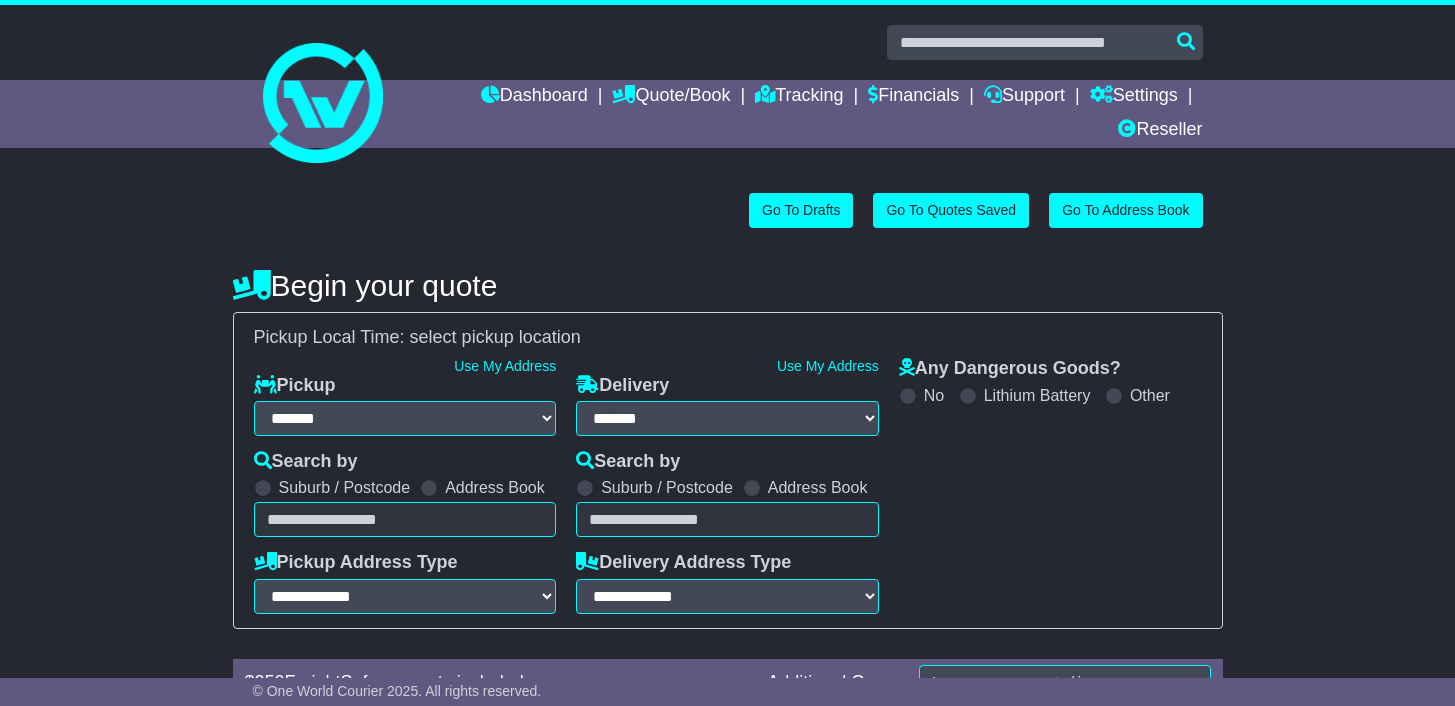 select on "**" 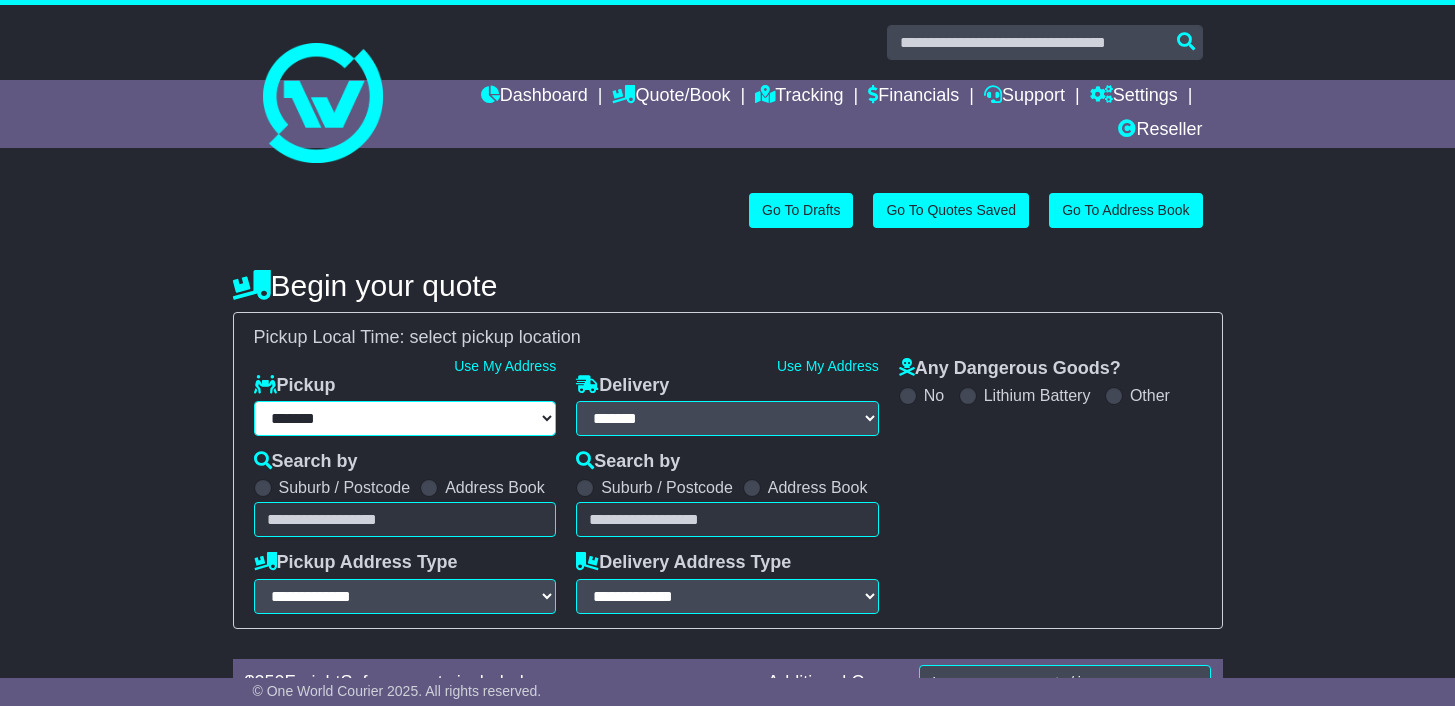 click on "**********" at bounding box center [405, 418] 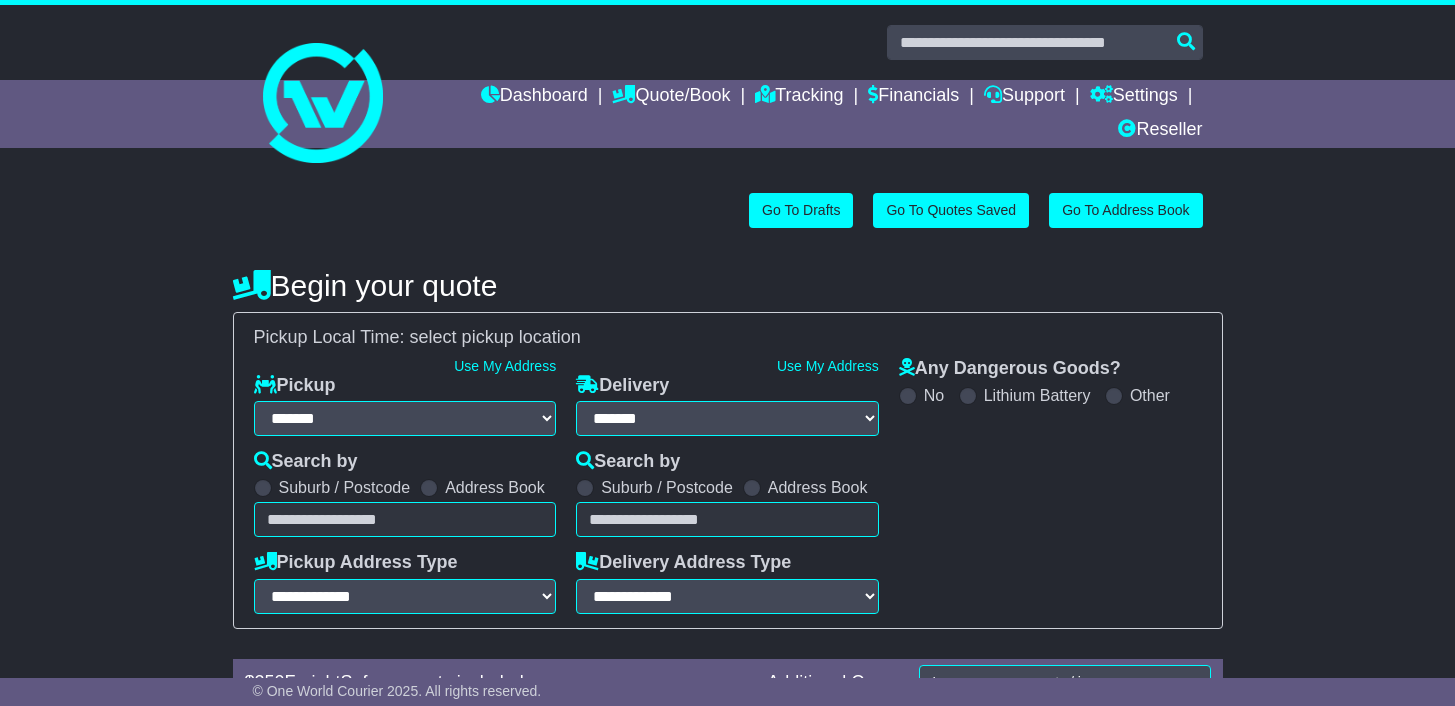click at bounding box center [405, 519] 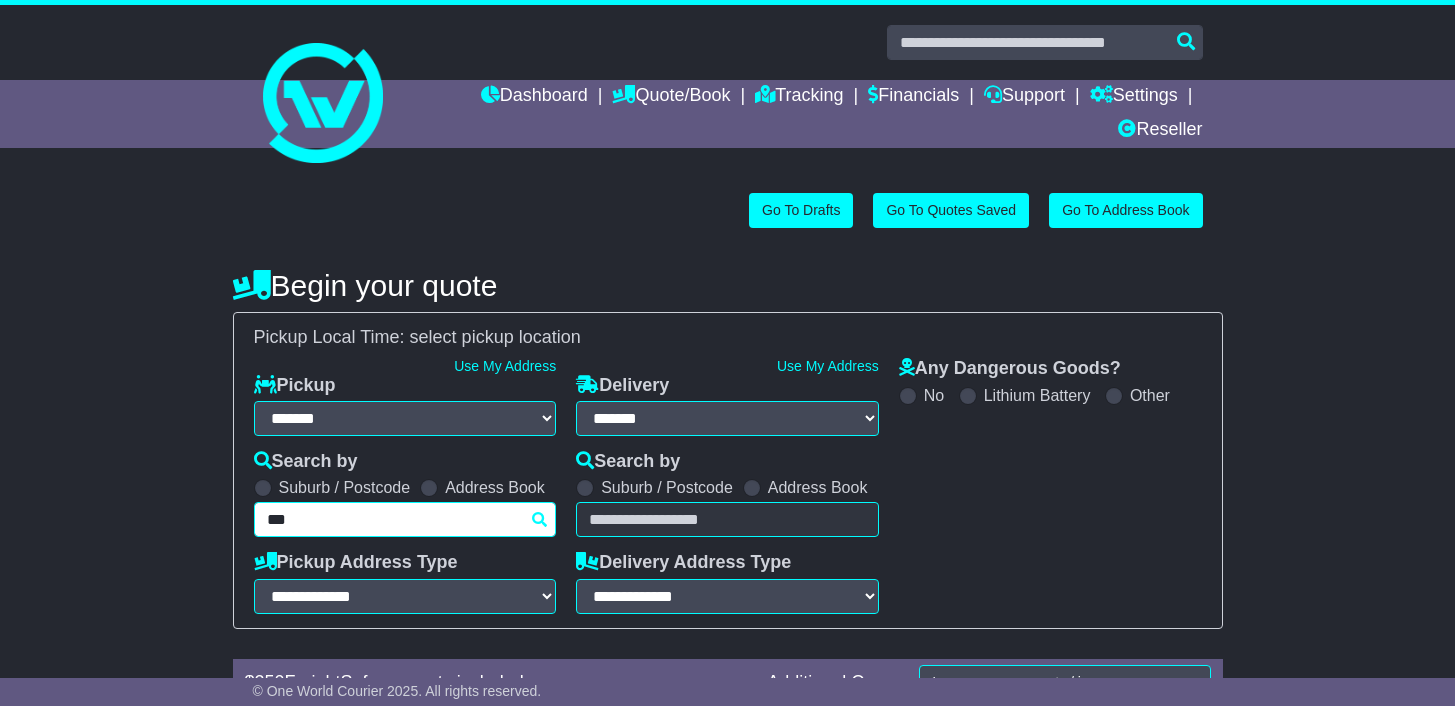 type on "****" 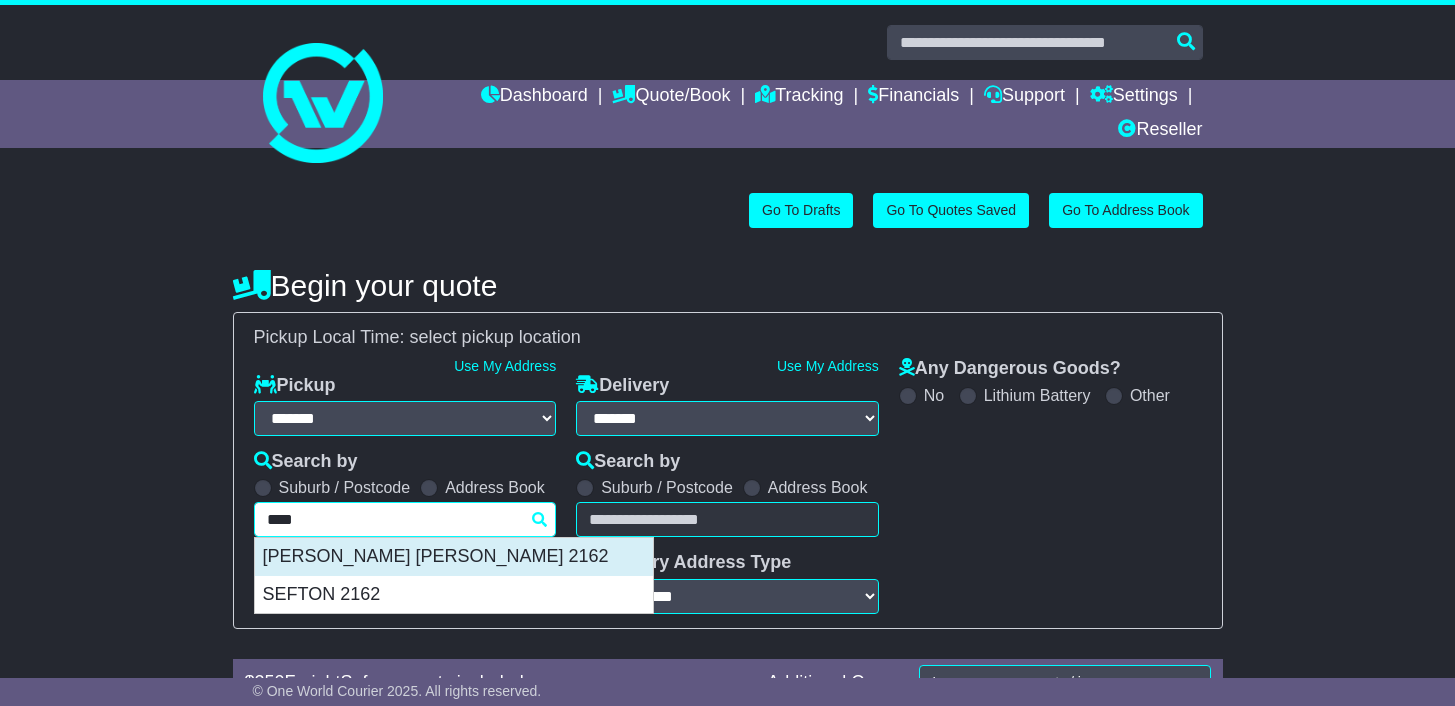 click on "[PERSON_NAME] [PERSON_NAME] 2162" at bounding box center (454, 557) 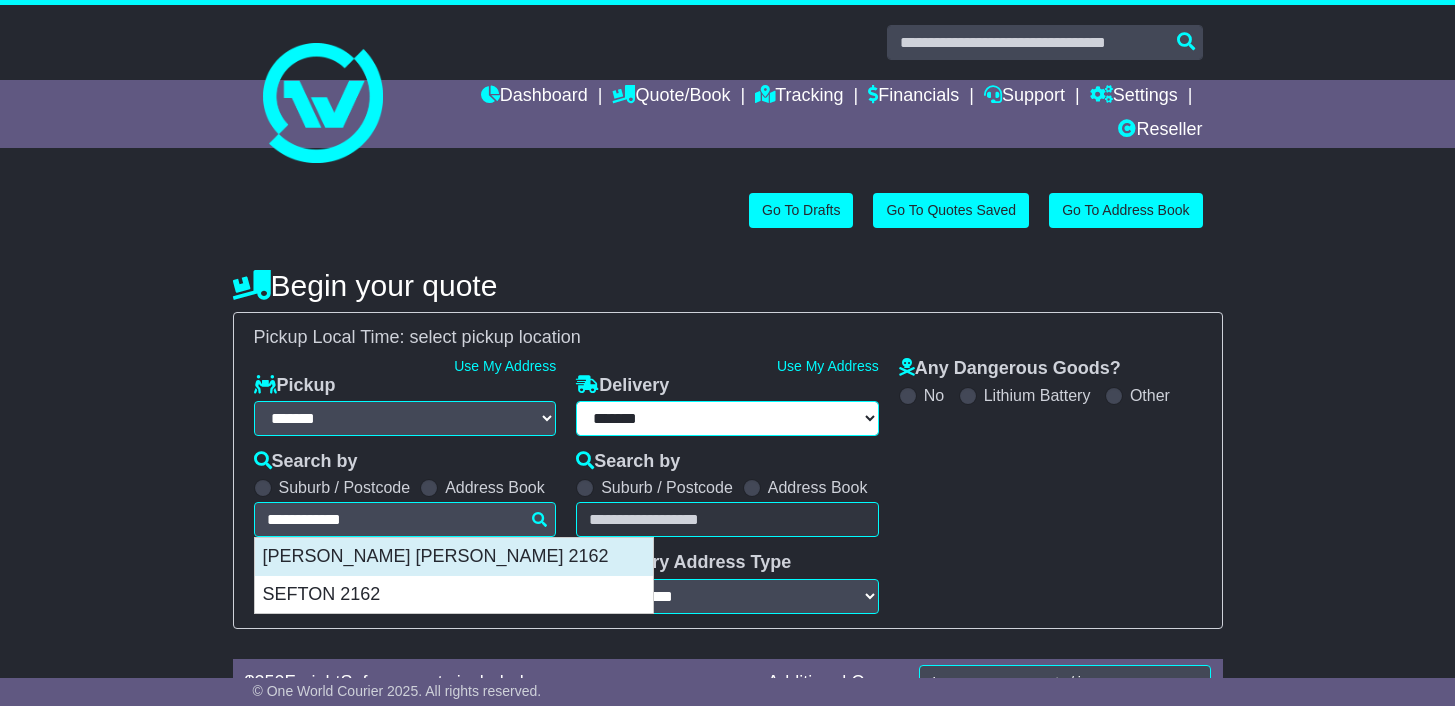 type on "**********" 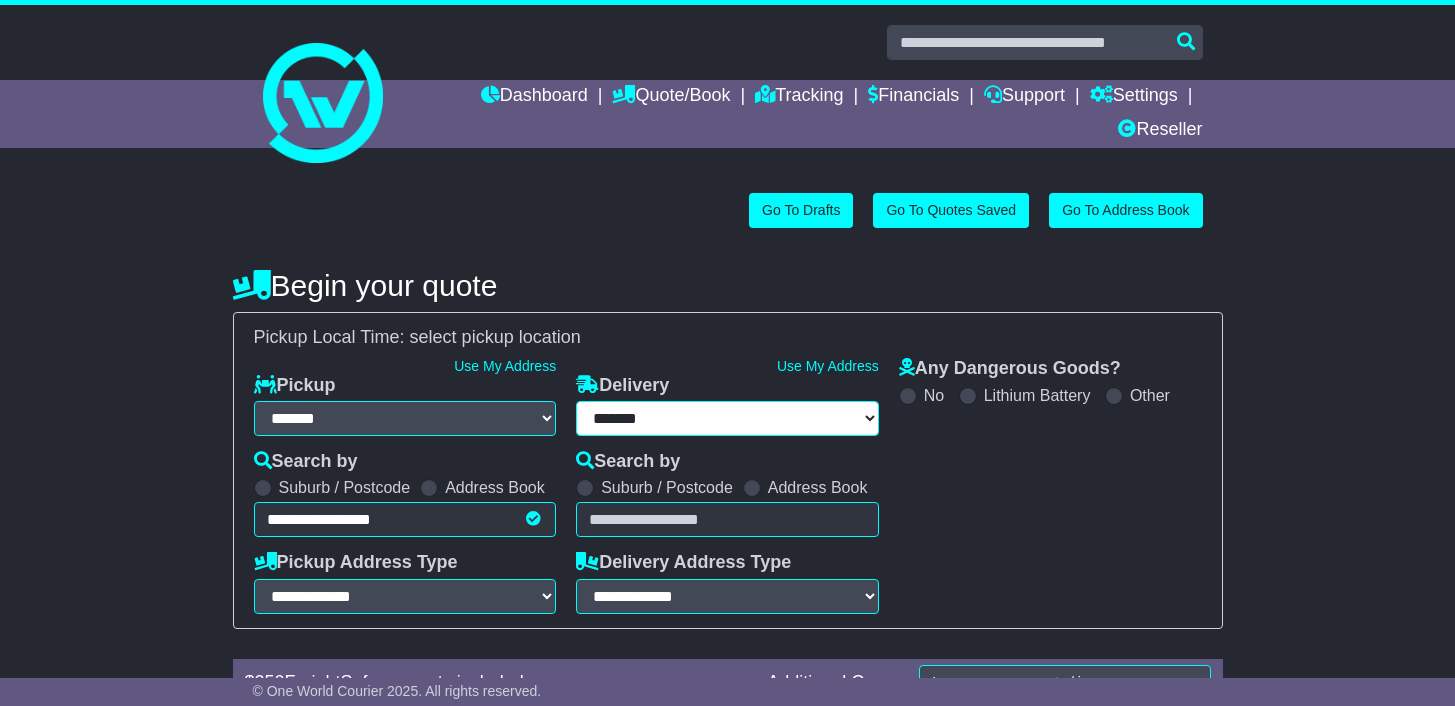 type on "**********" 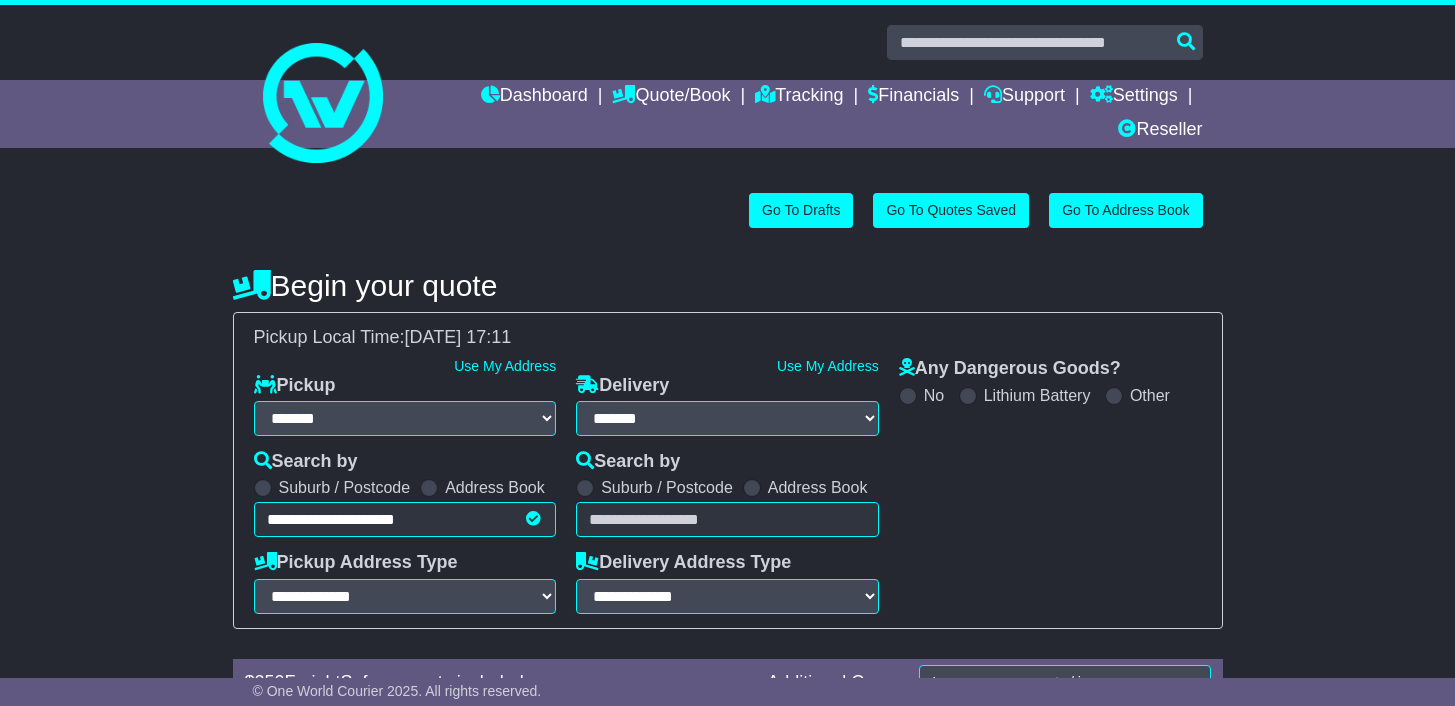 click on "**********" at bounding box center [727, 486] 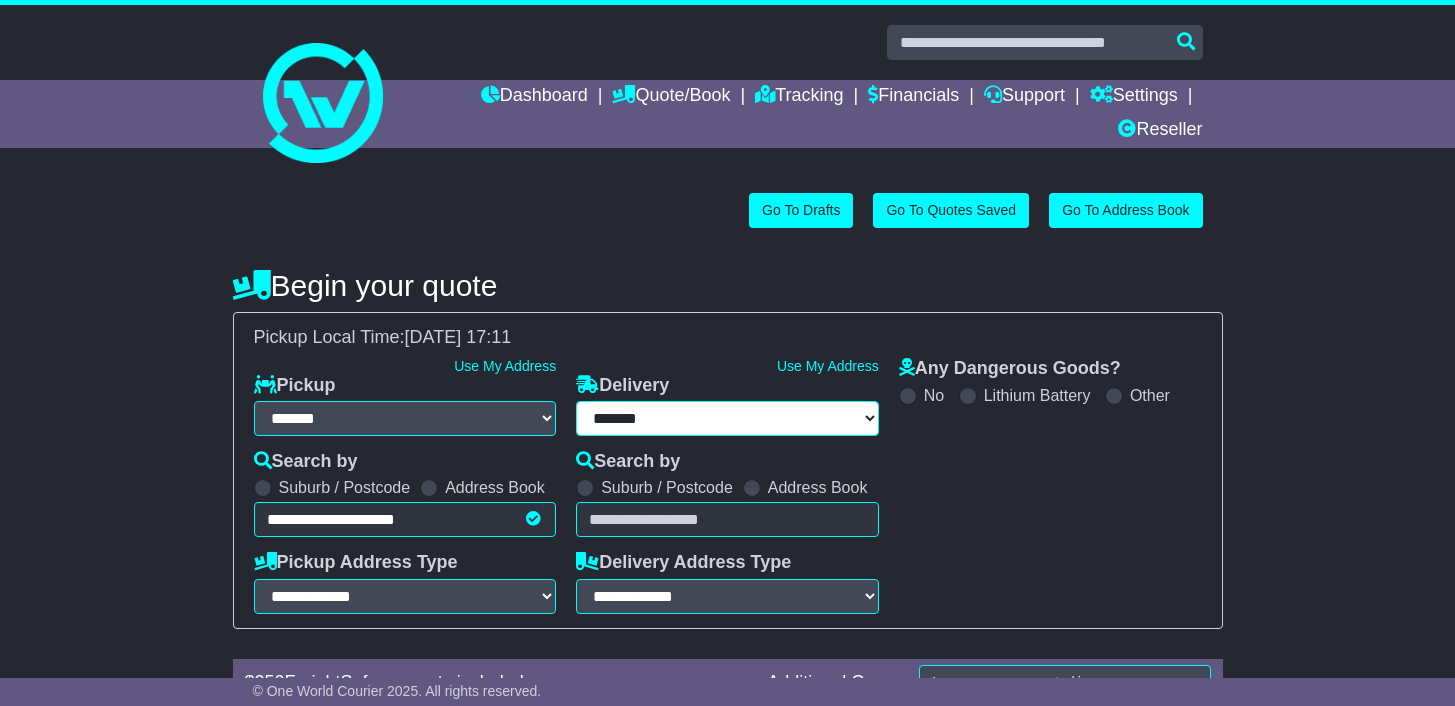 click on "**********" at bounding box center [727, 418] 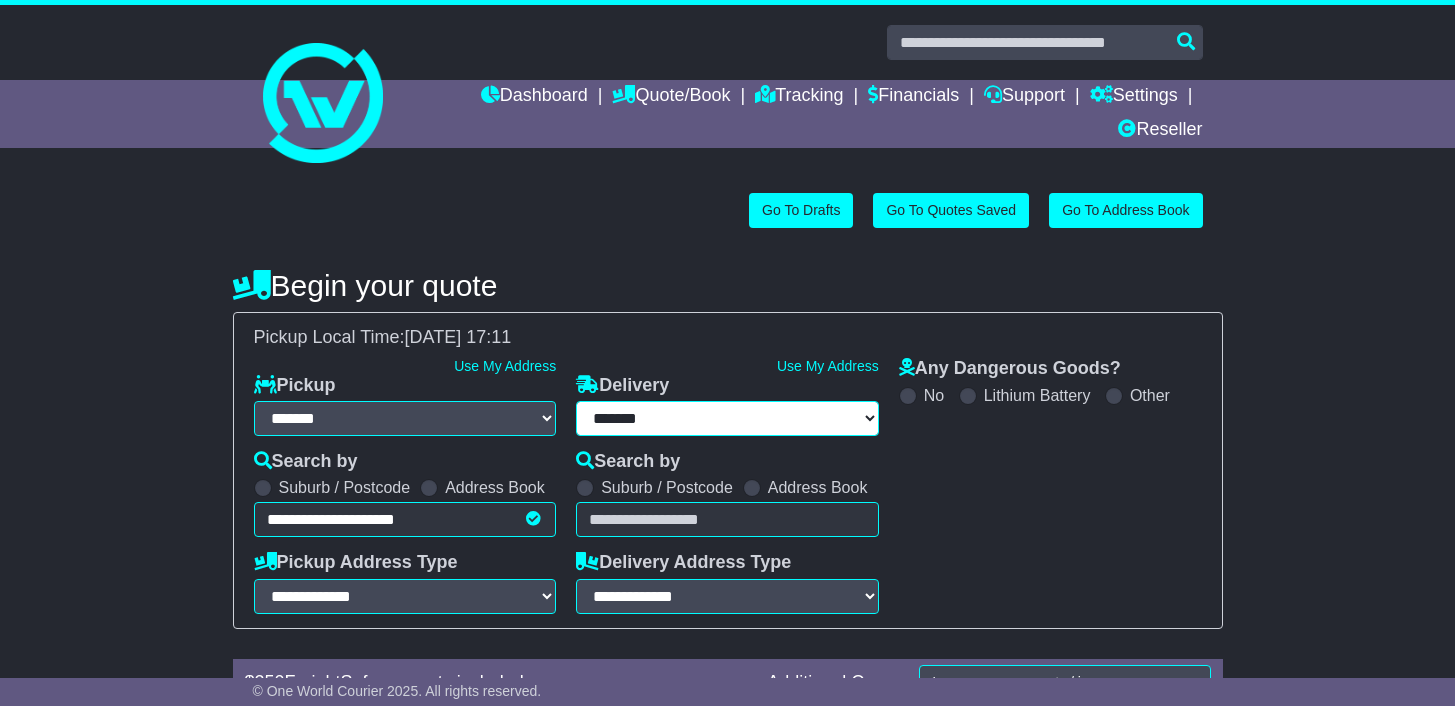 select on "***" 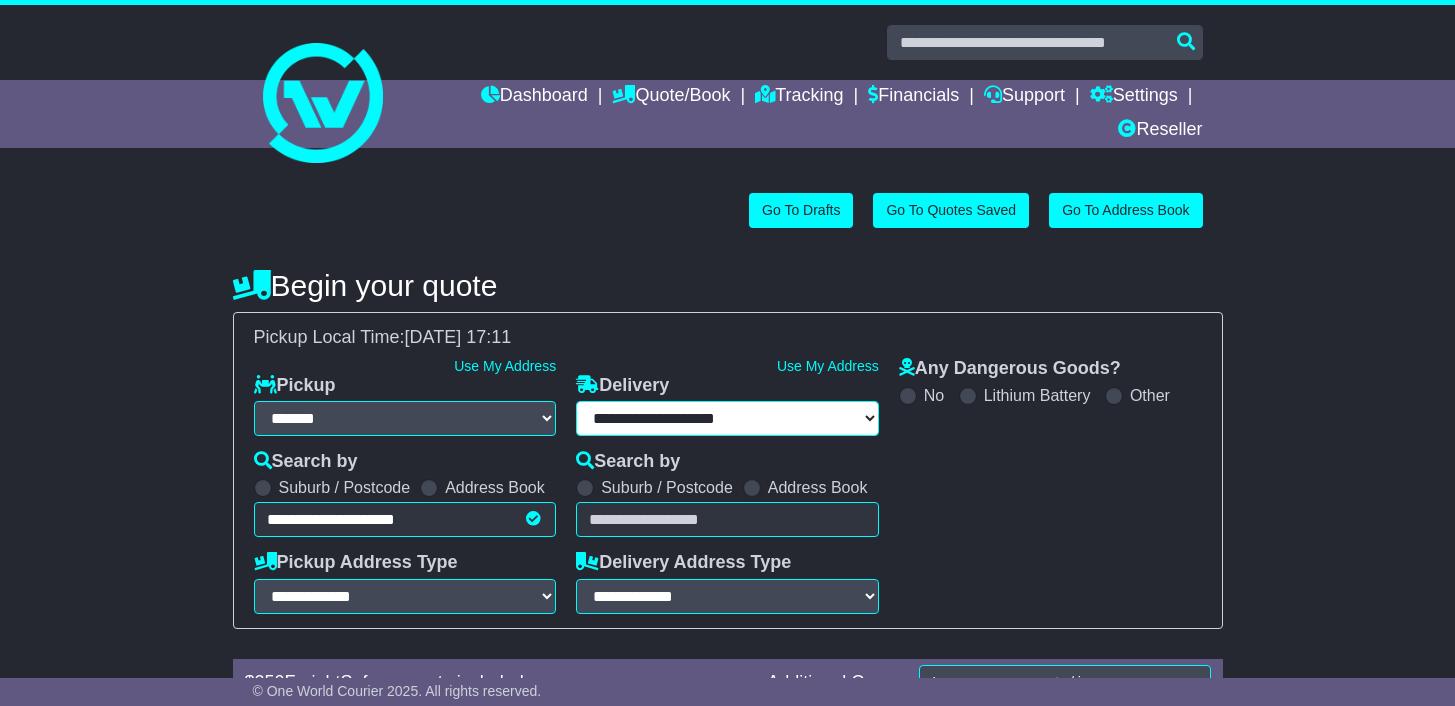 select 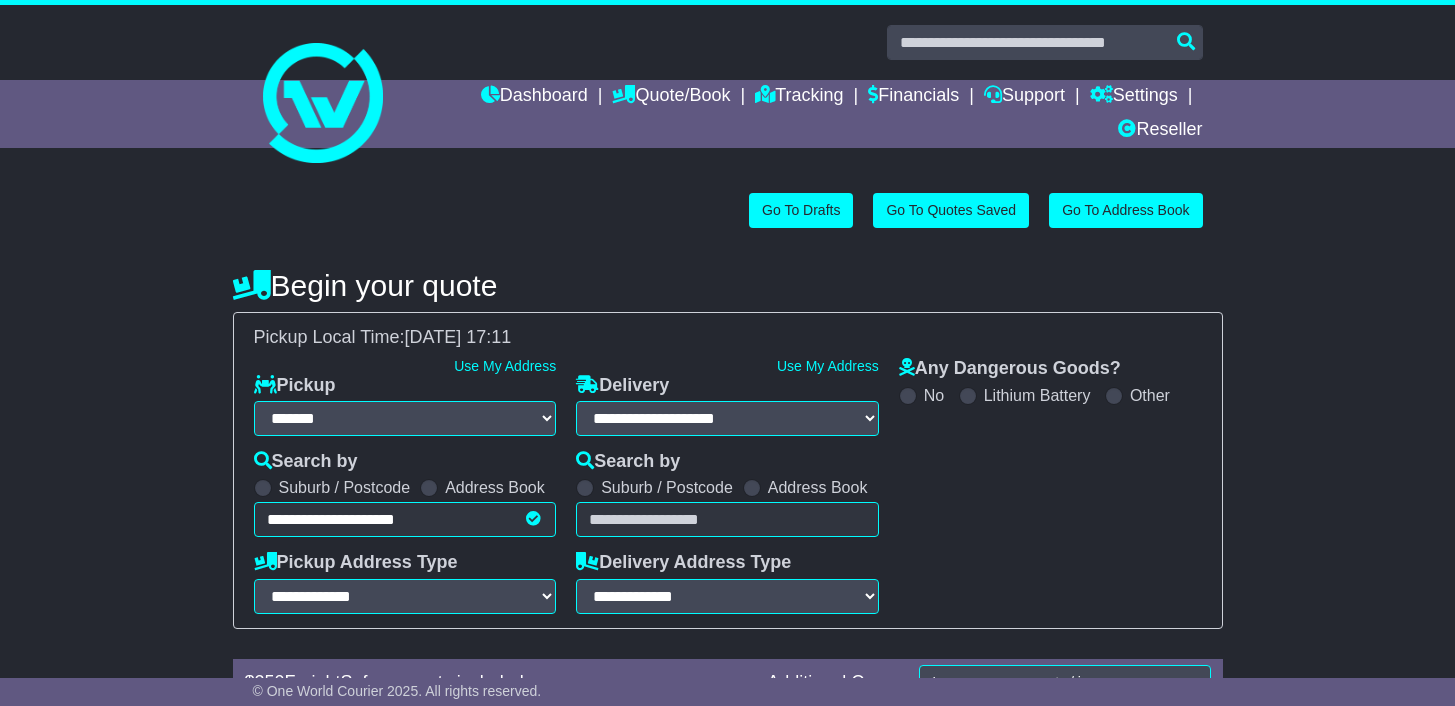 click on "Suburb / Postcode" at bounding box center (667, 487) 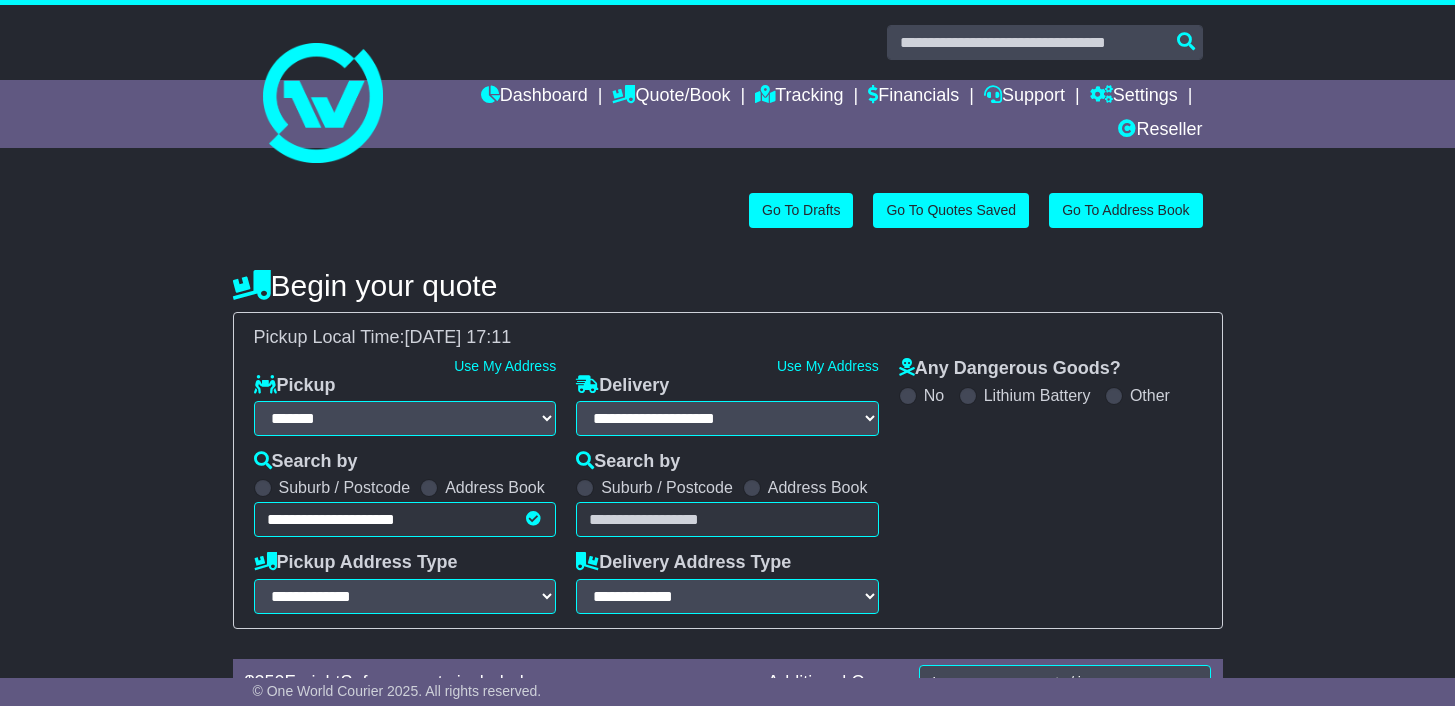 click at bounding box center [727, 519] 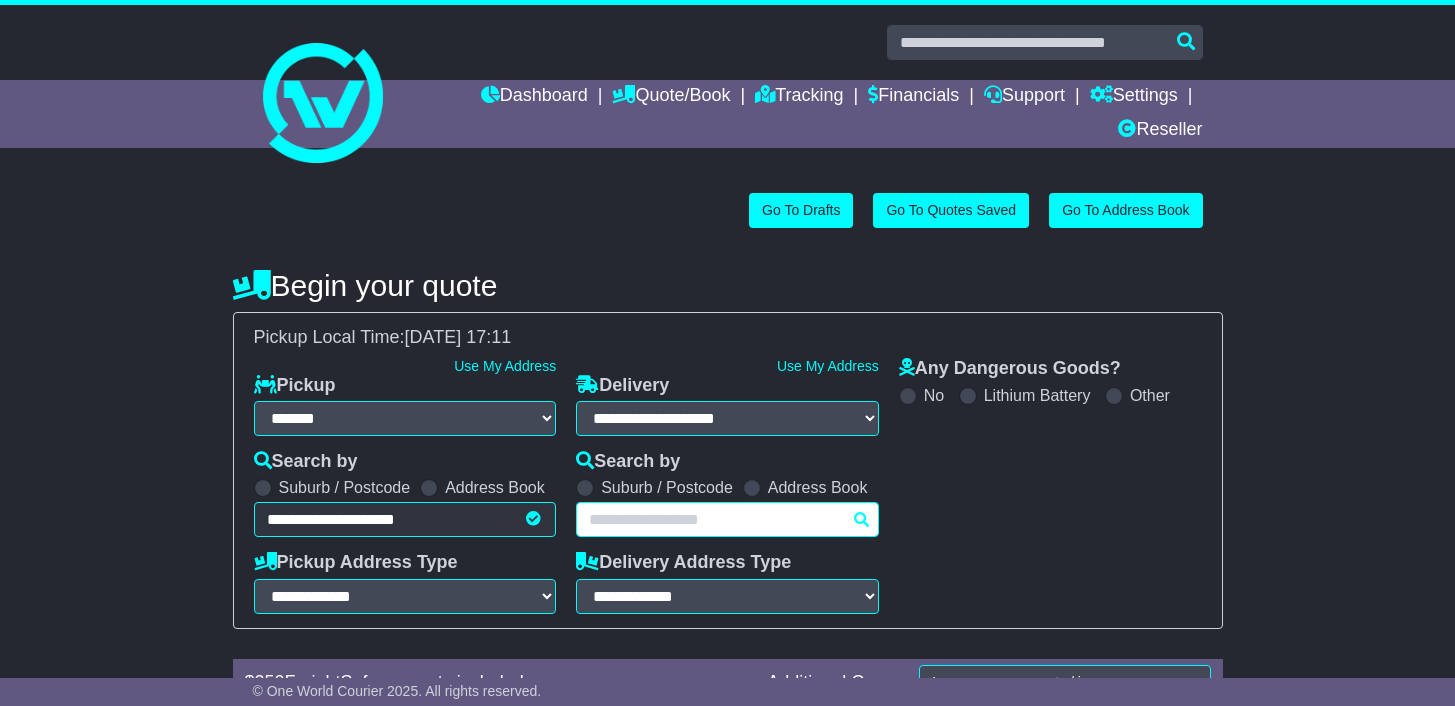 paste on "**********" 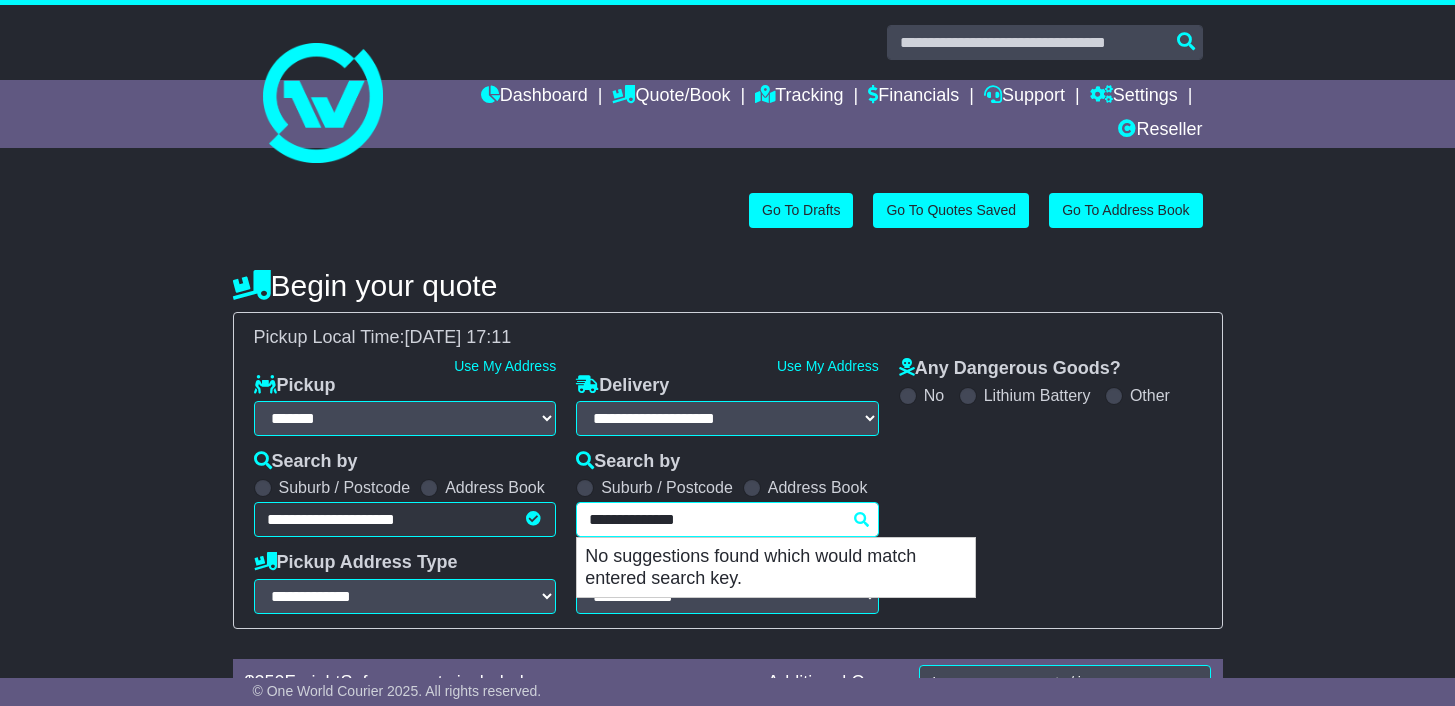 type on "**********" 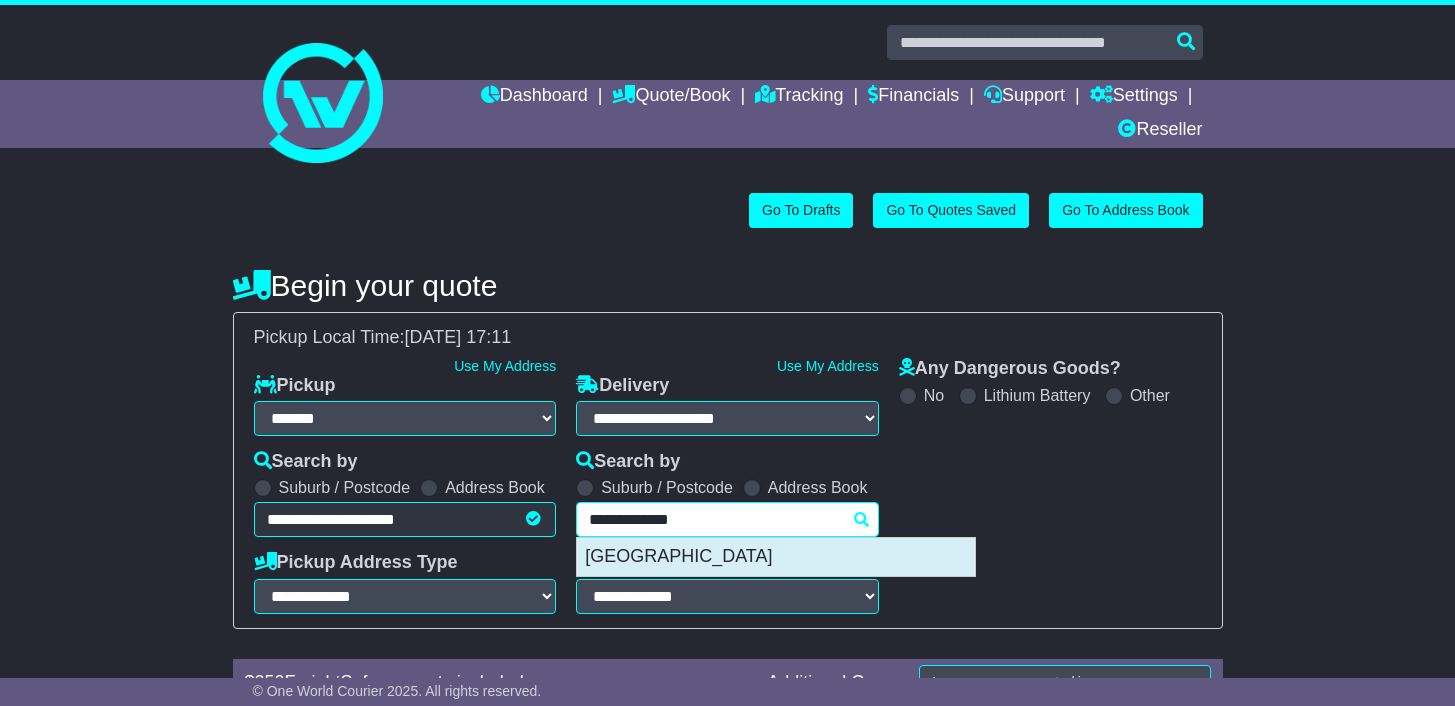 click on "[GEOGRAPHIC_DATA]" at bounding box center (776, 557) 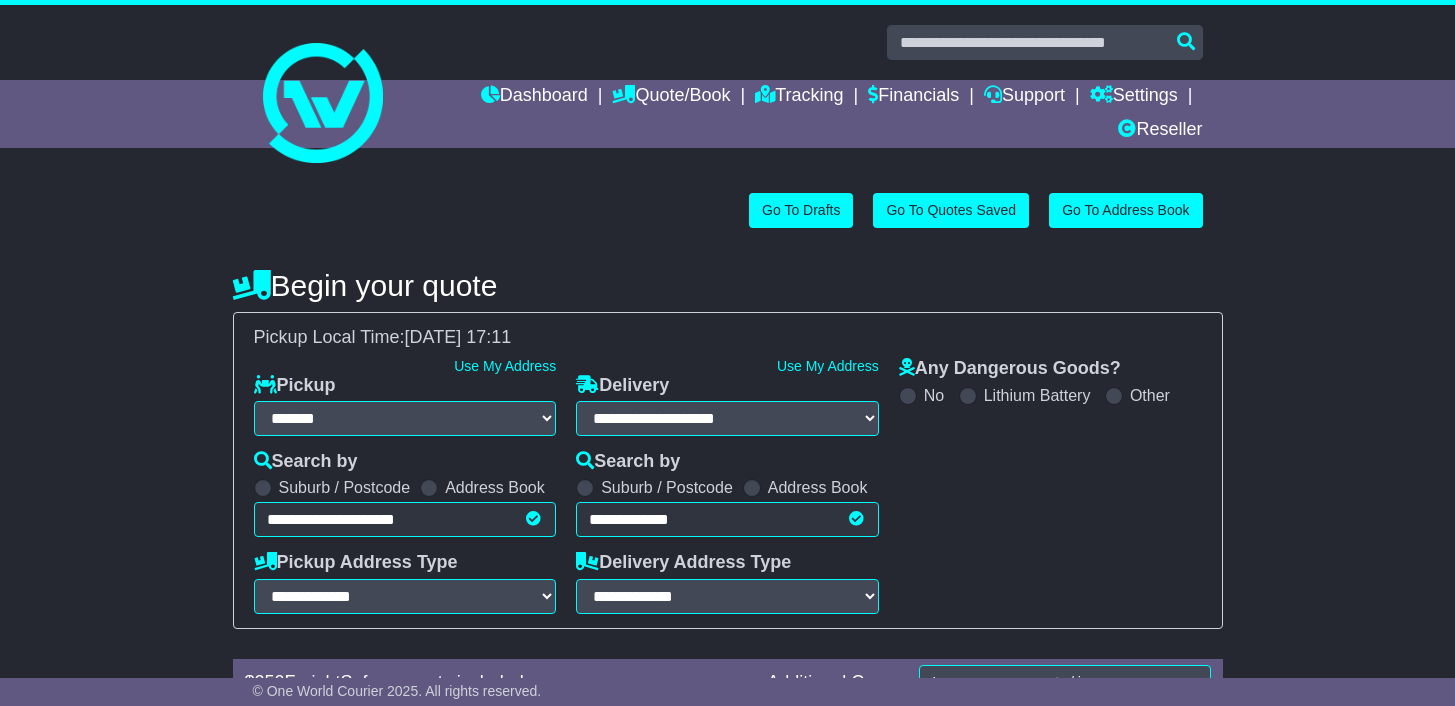 type on "**********" 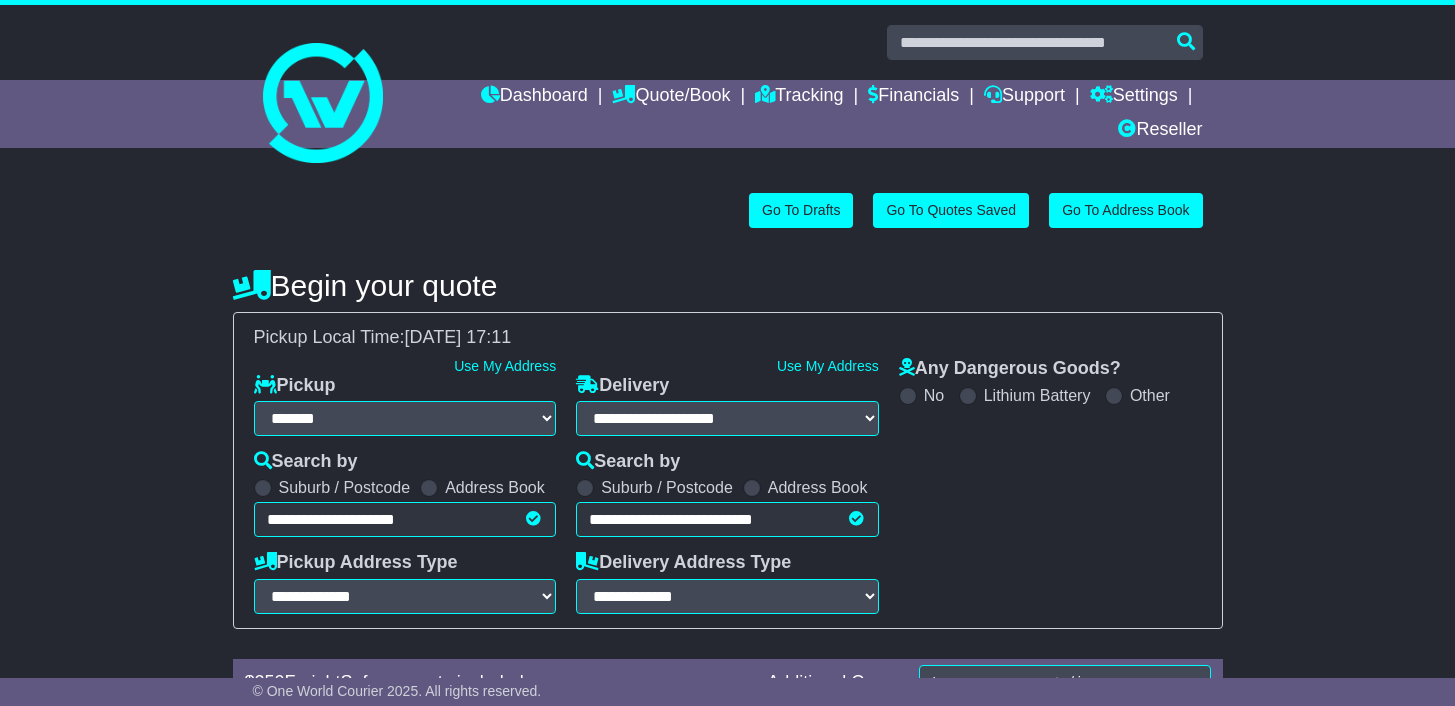 scroll, scrollTop: 341, scrollLeft: 0, axis: vertical 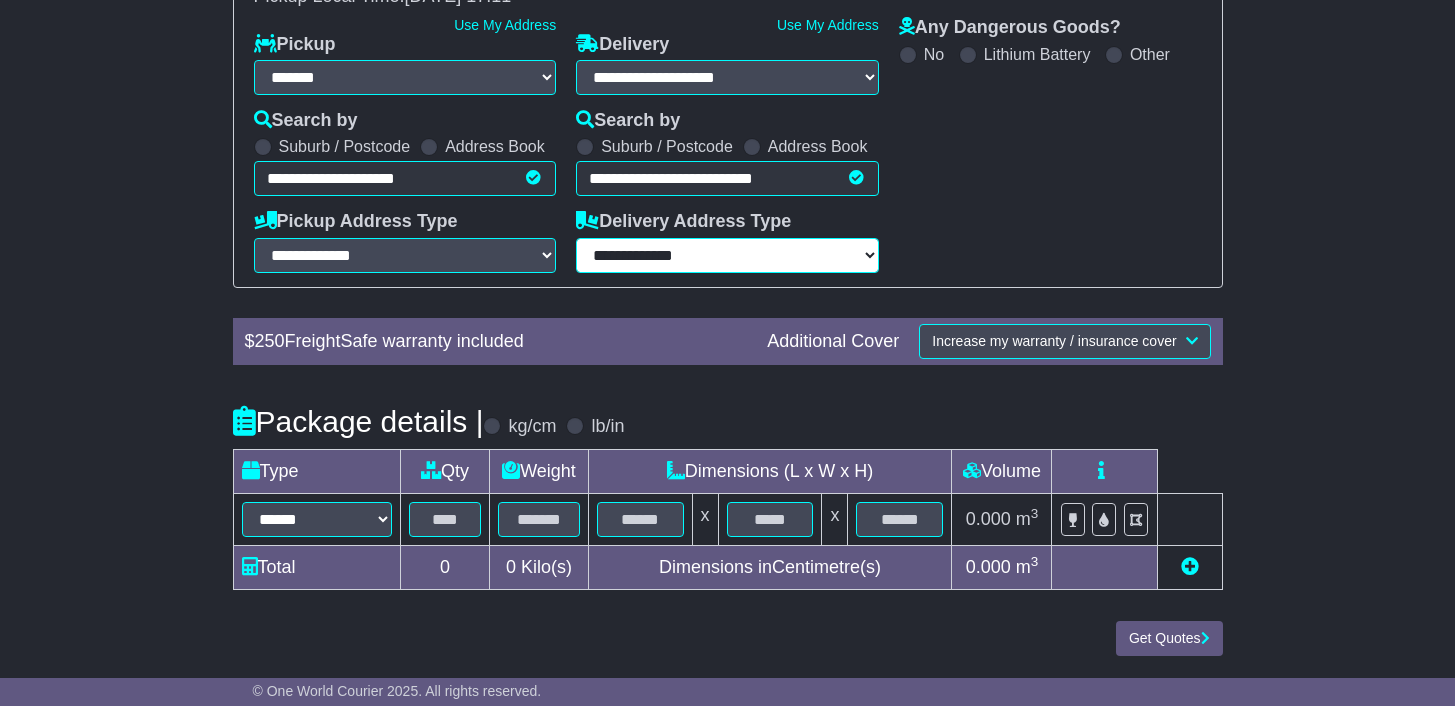 click on "**********" at bounding box center (727, 255) 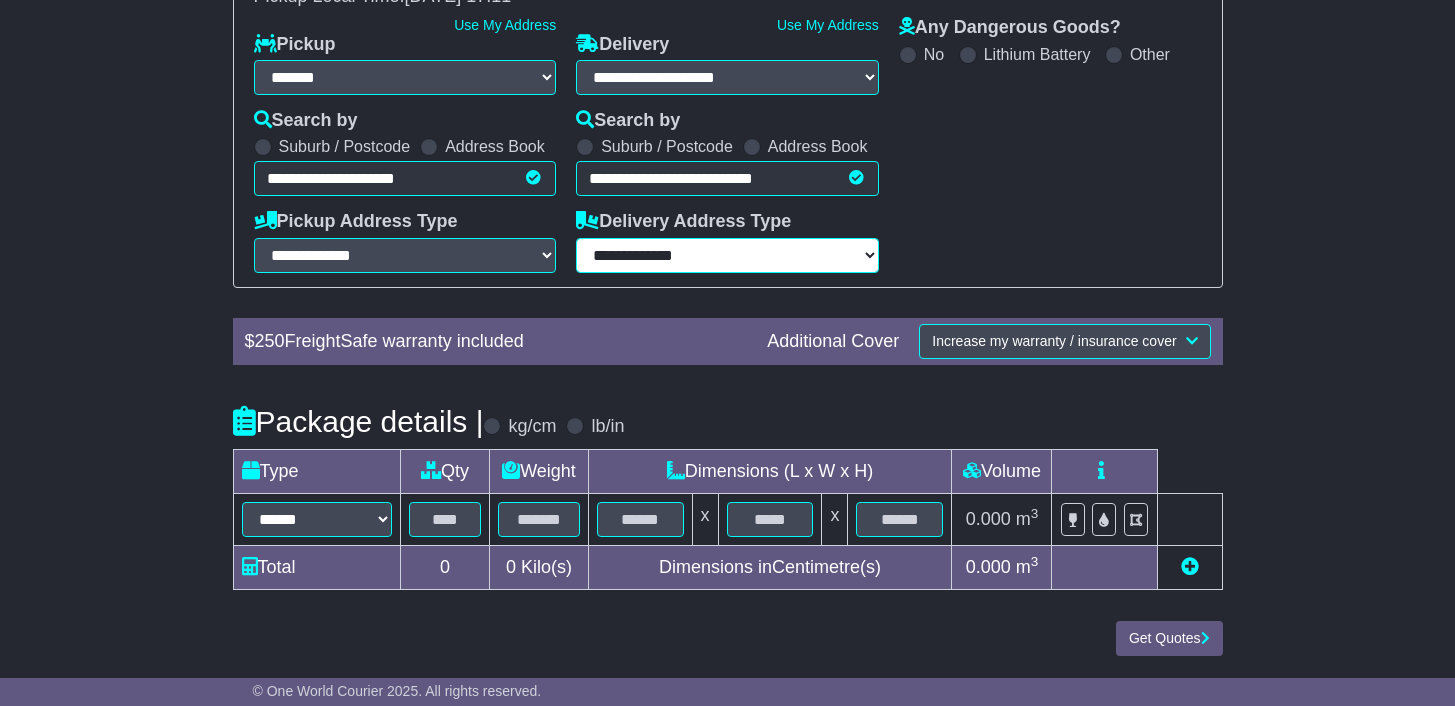 select on "**********" 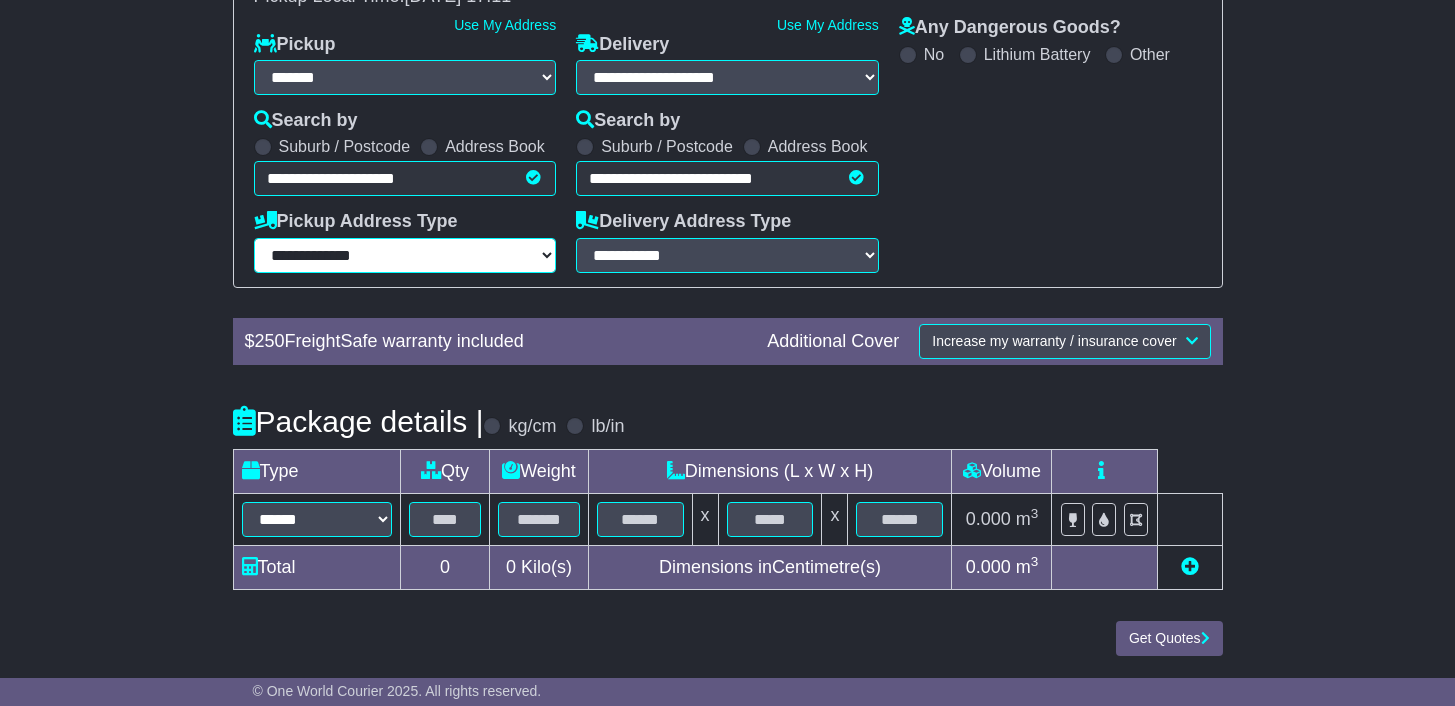 click on "**********" at bounding box center [405, 255] 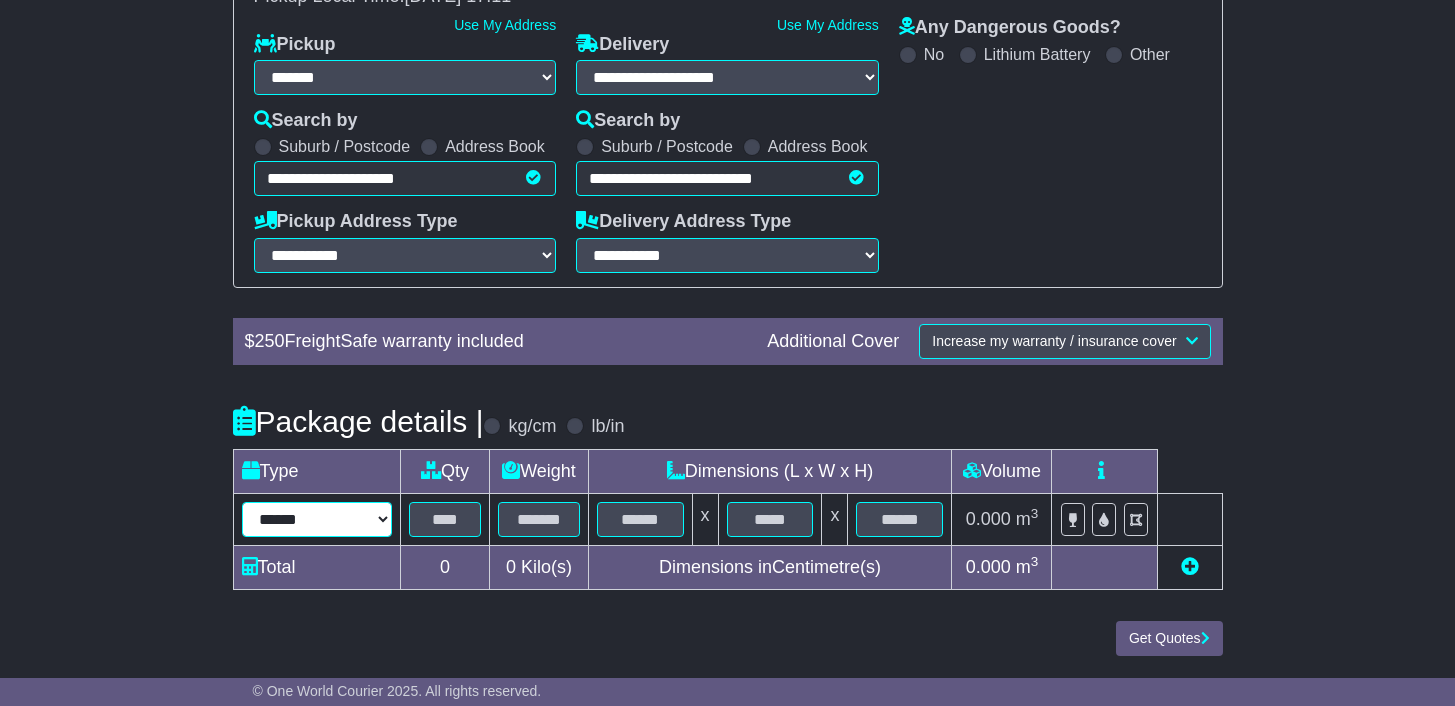 click on "****** ****** *** ******** ***** **** **** ****** *** *******" at bounding box center [317, 519] 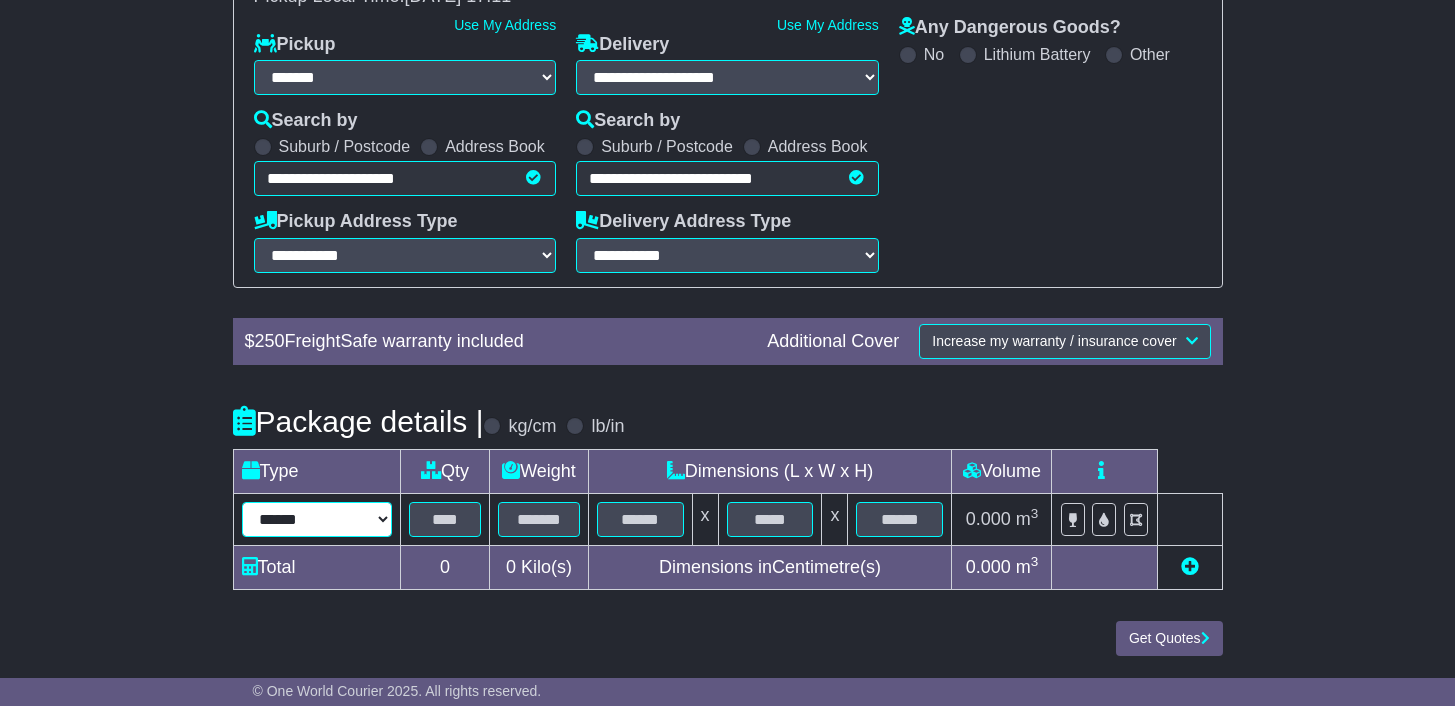 select on "**" 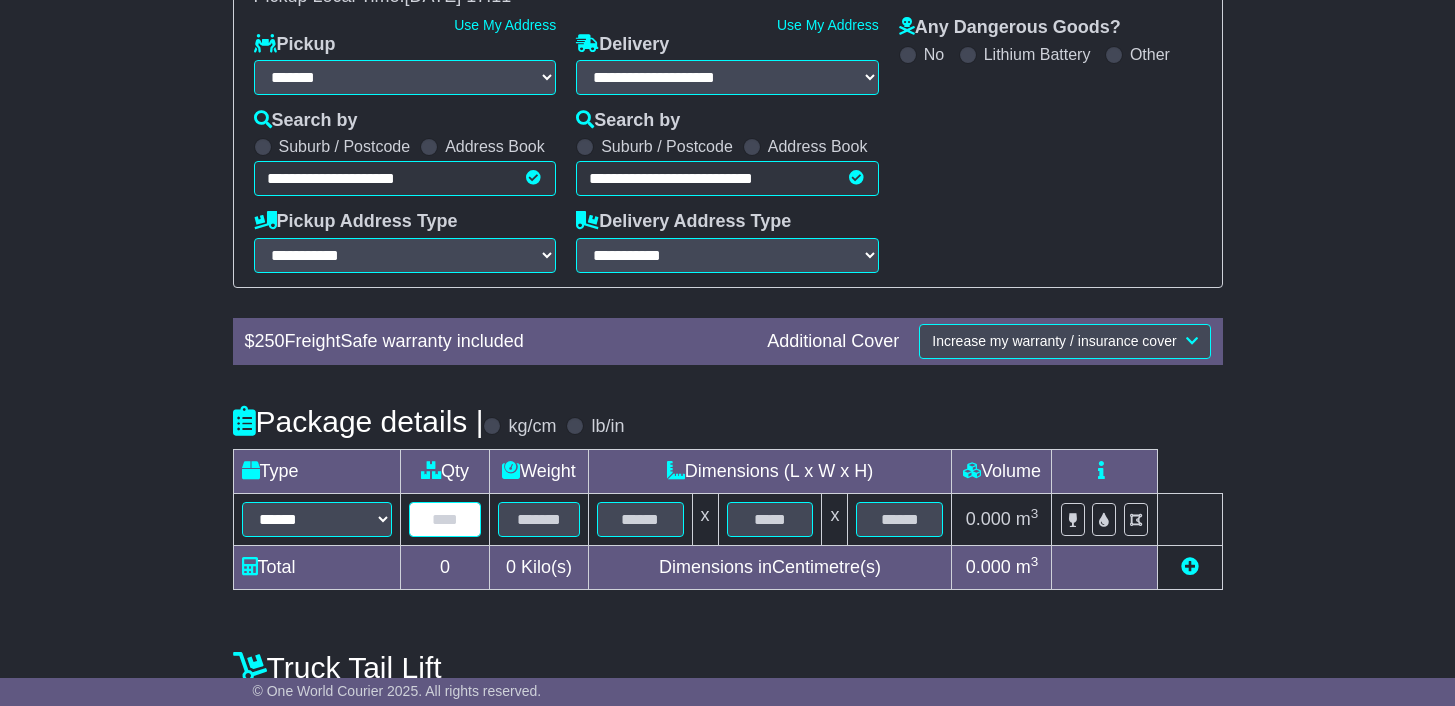 click at bounding box center (445, 519) 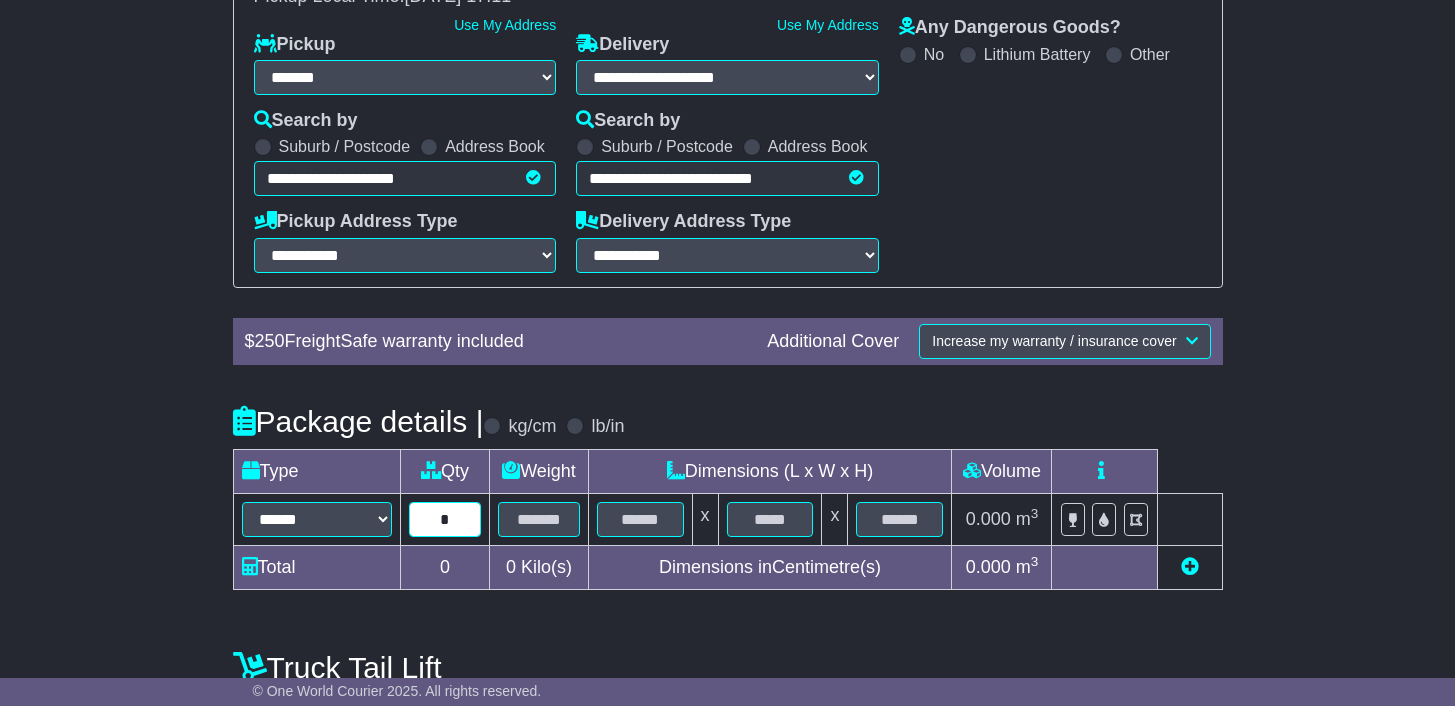 type on "*" 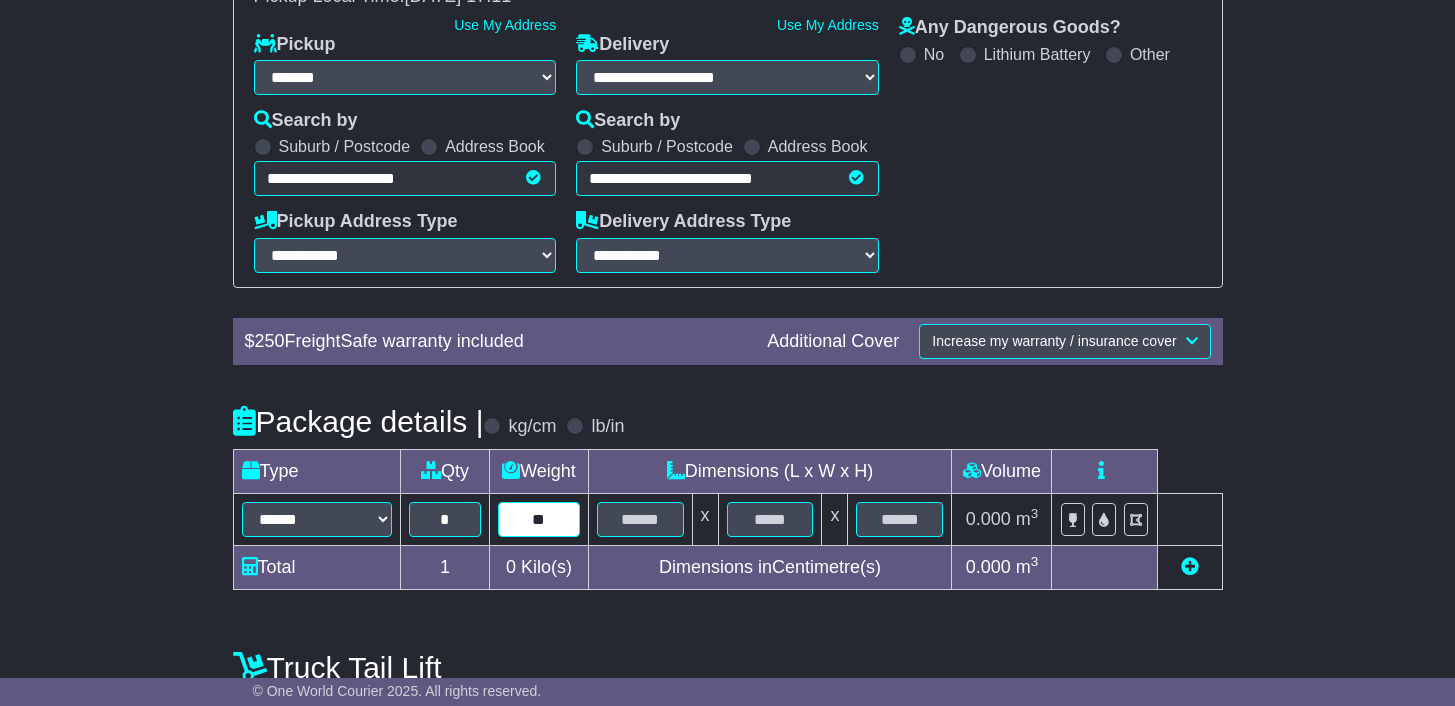 type on "**" 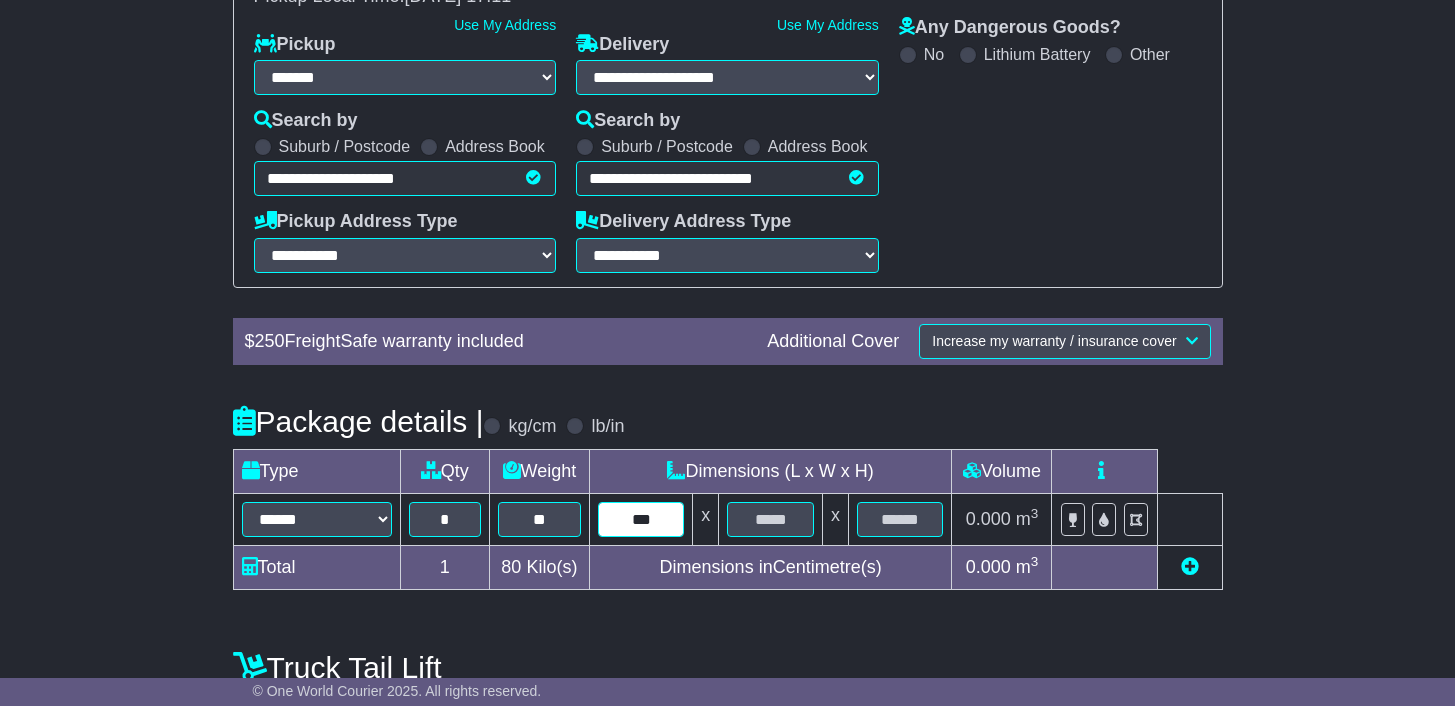 type on "***" 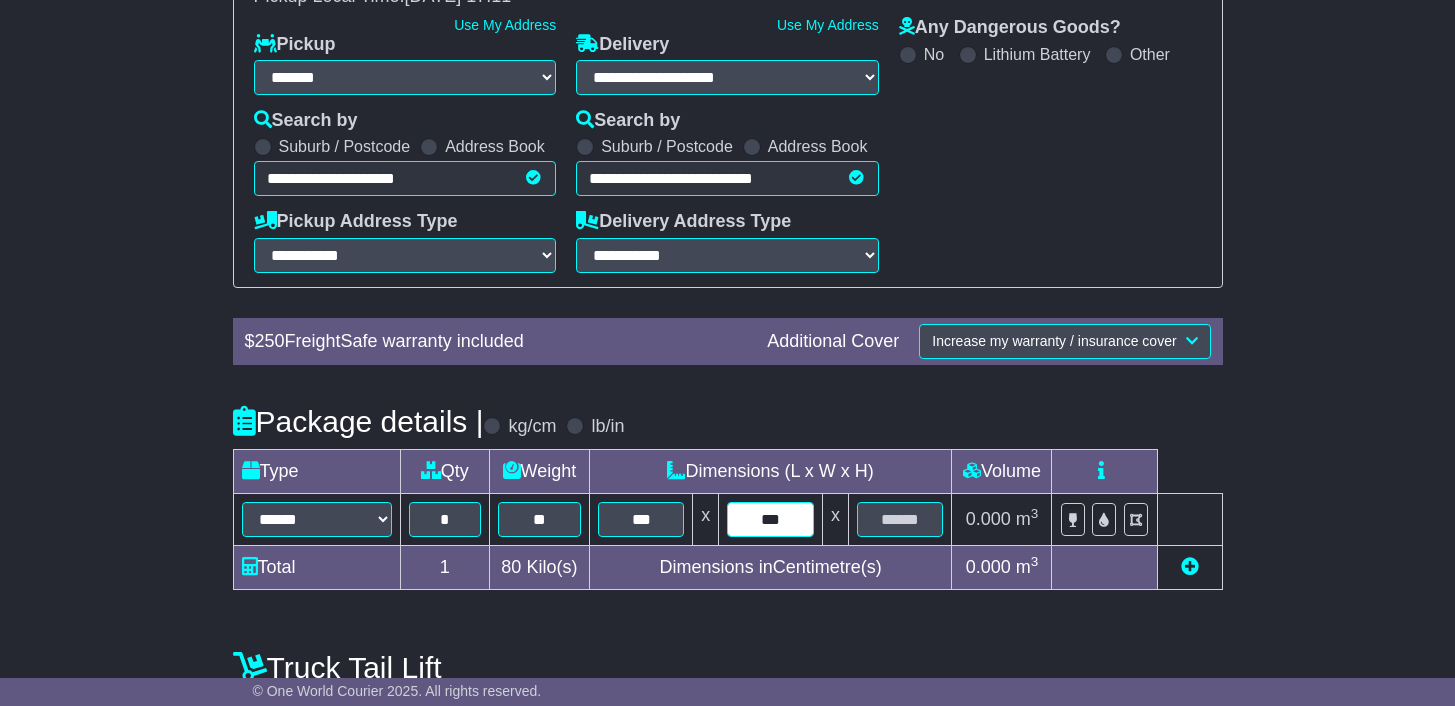 type on "***" 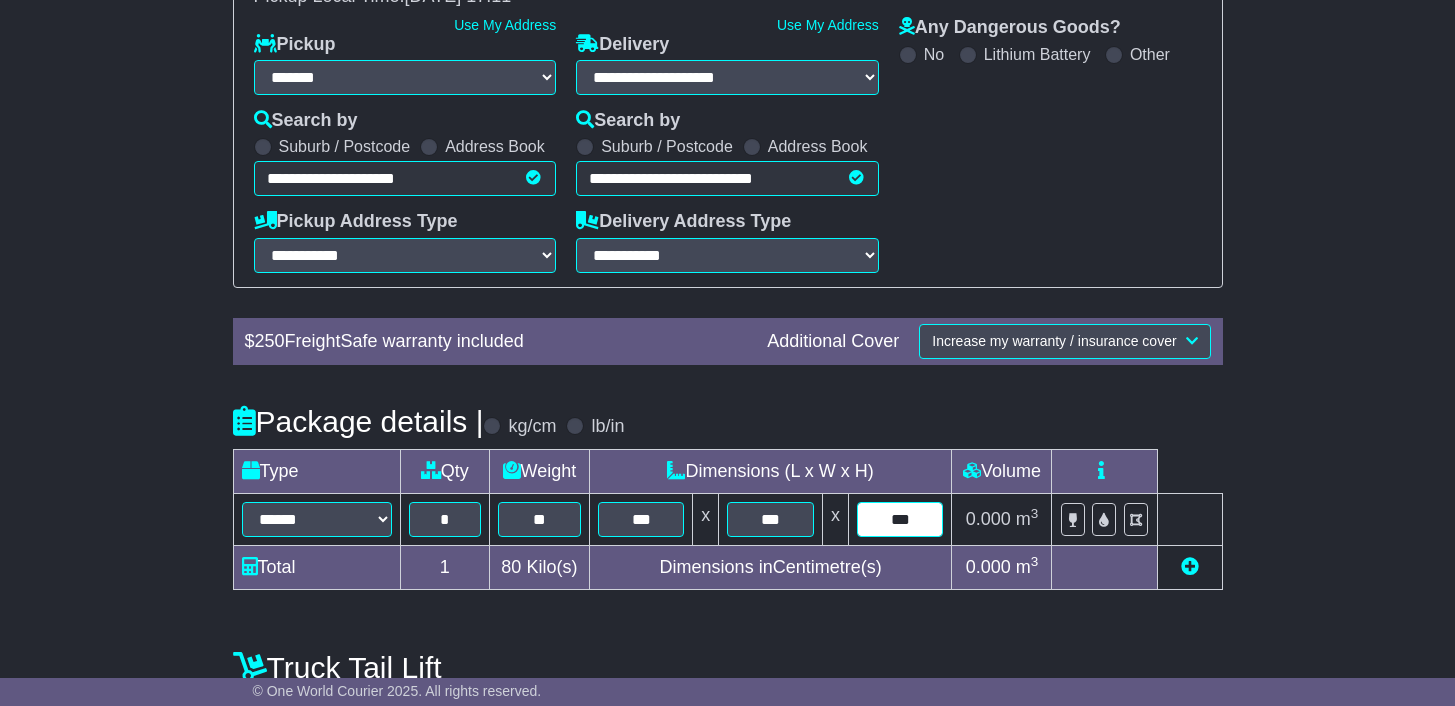 type on "***" 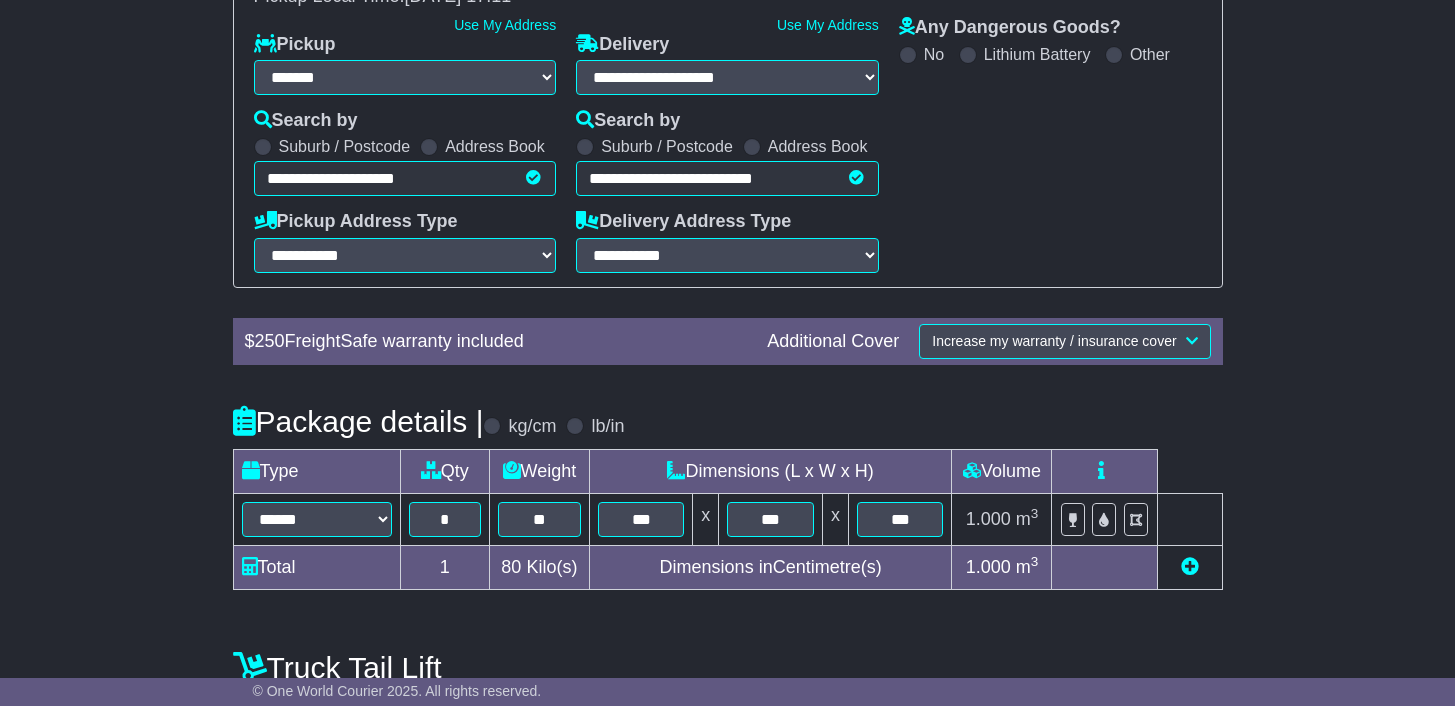 scroll, scrollTop: 615, scrollLeft: 0, axis: vertical 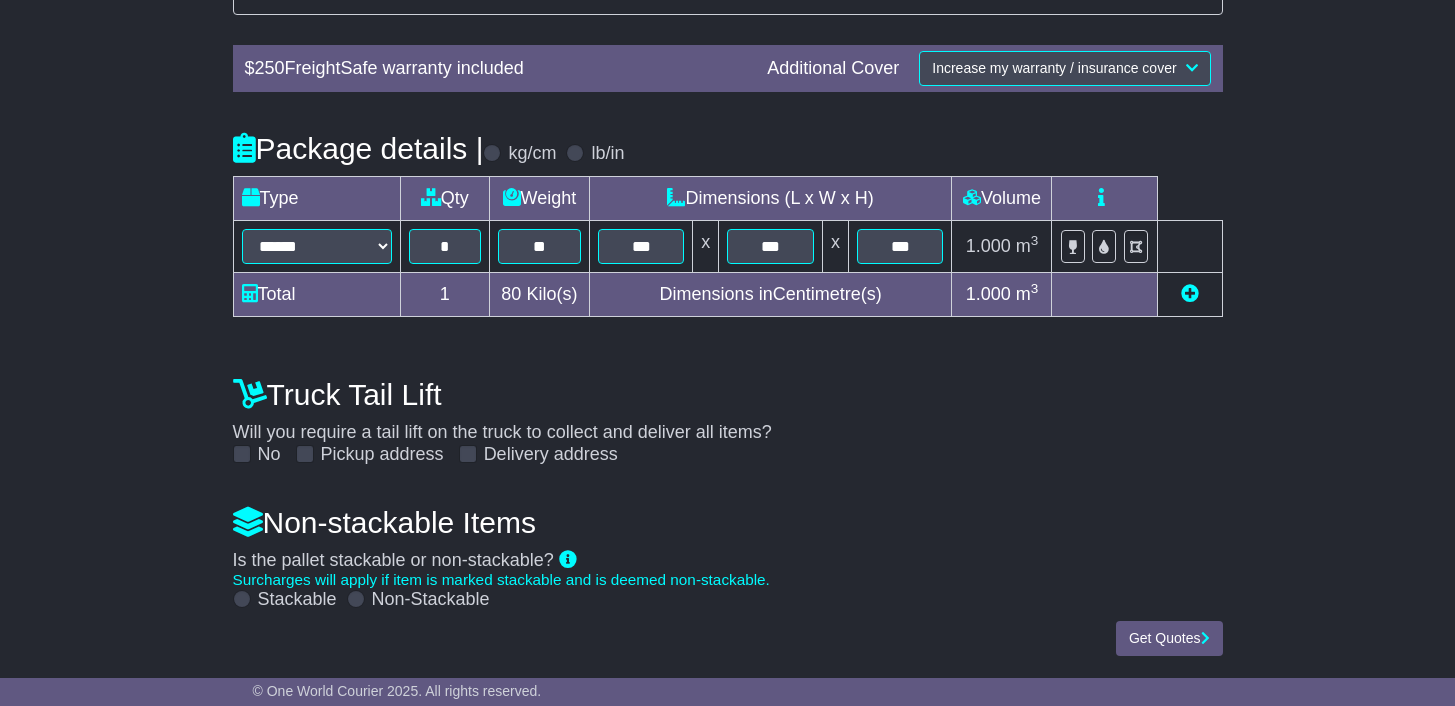 click on "Pickup address" at bounding box center (370, 455) 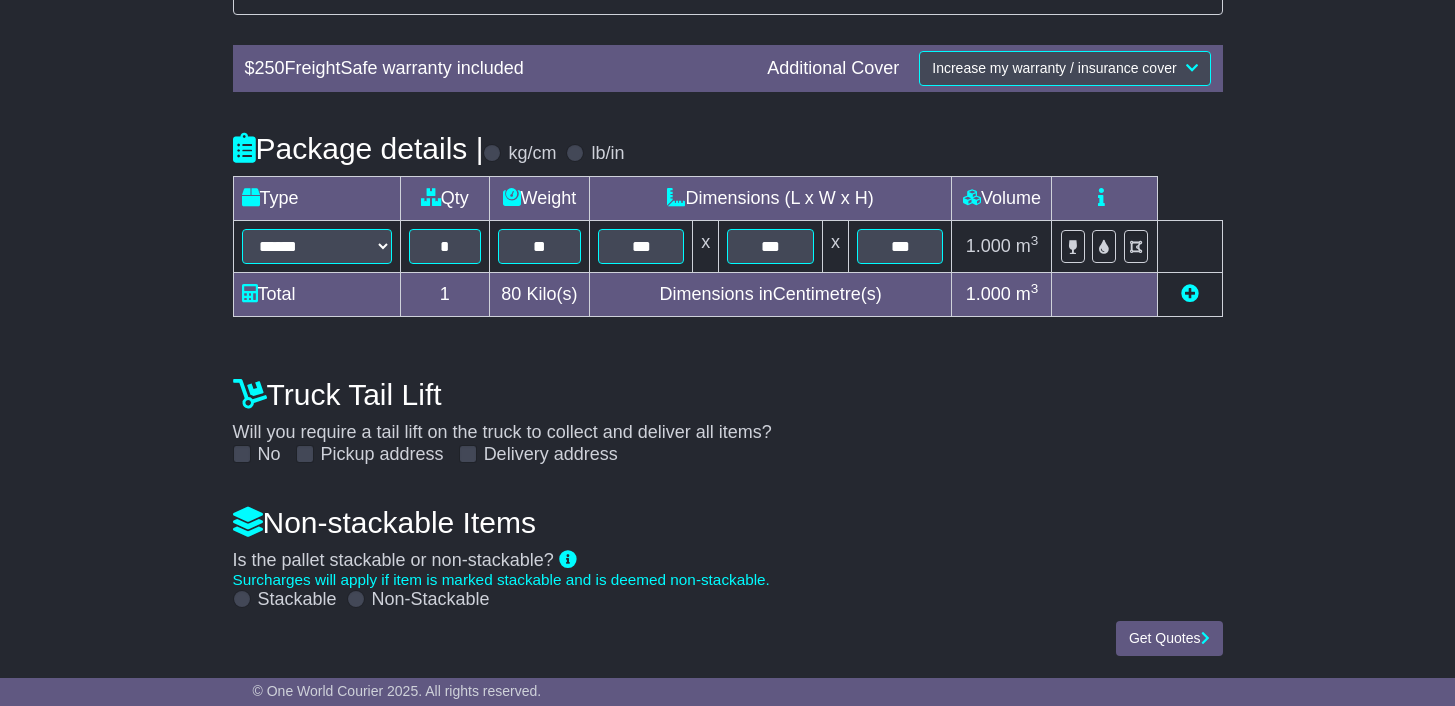 click at bounding box center [468, 454] 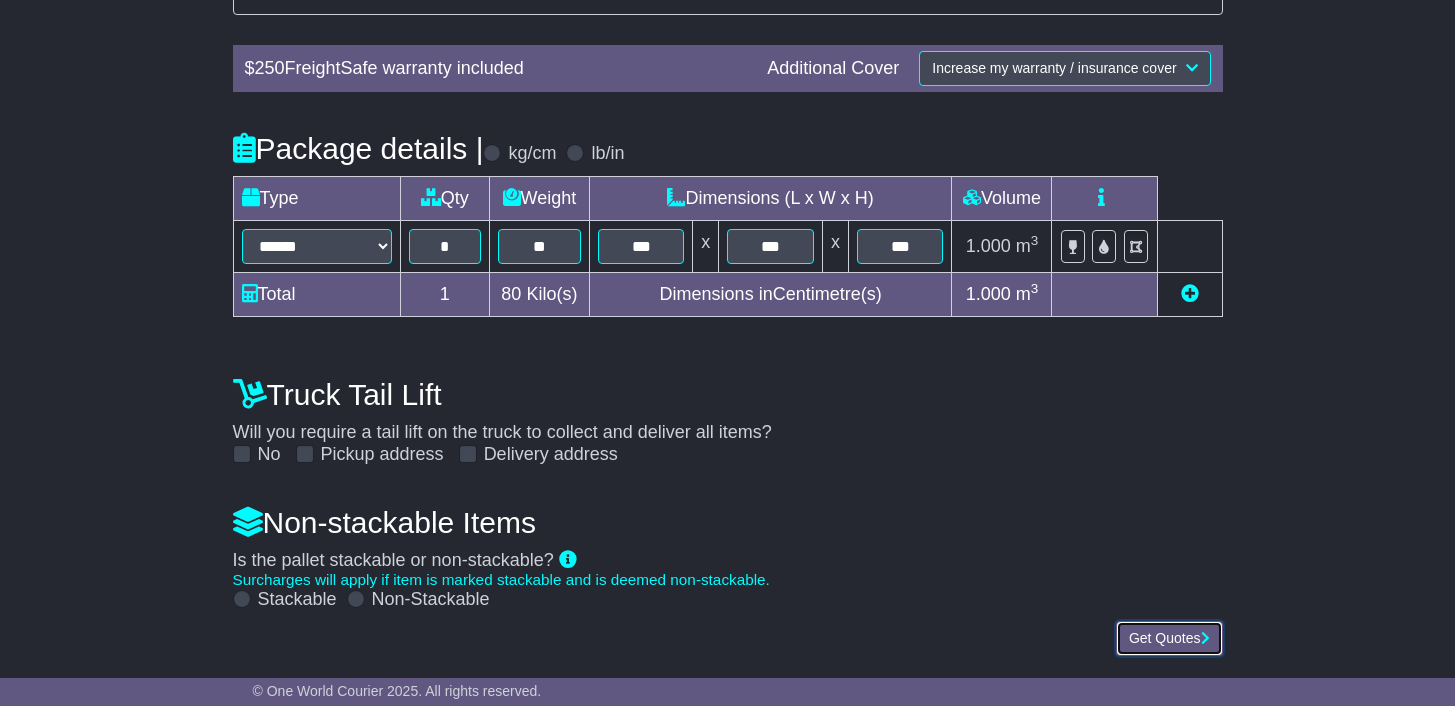 click on "Get Quotes" at bounding box center [1169, 638] 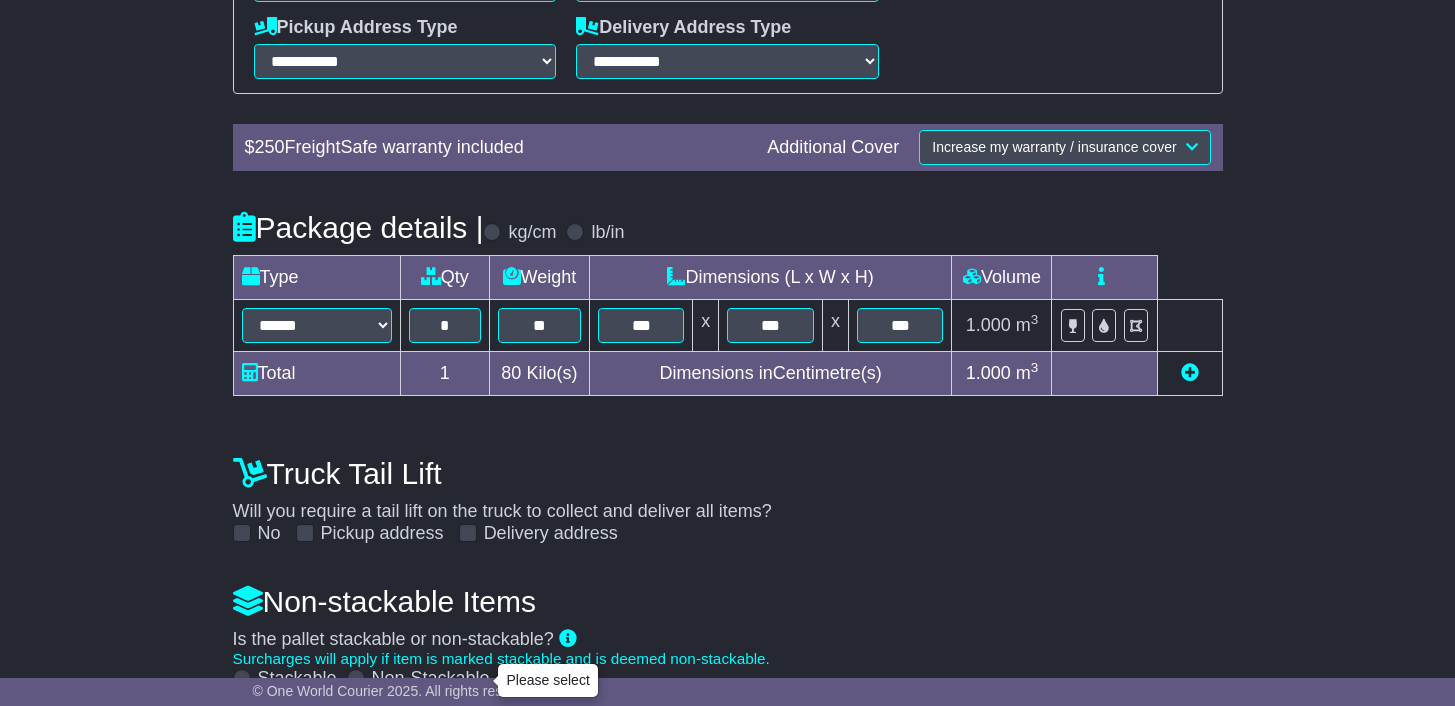 scroll, scrollTop: 615, scrollLeft: 0, axis: vertical 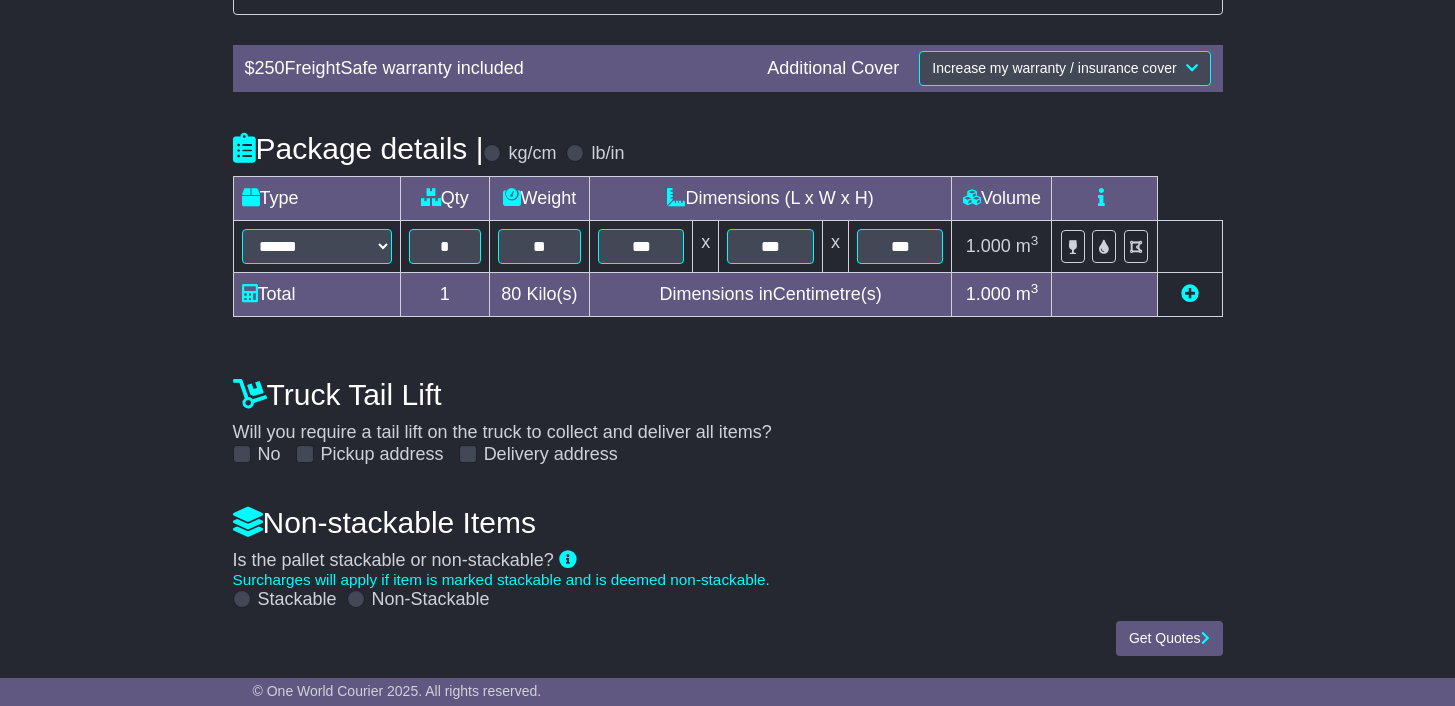 click on "Non-Stackable" at bounding box center (431, 600) 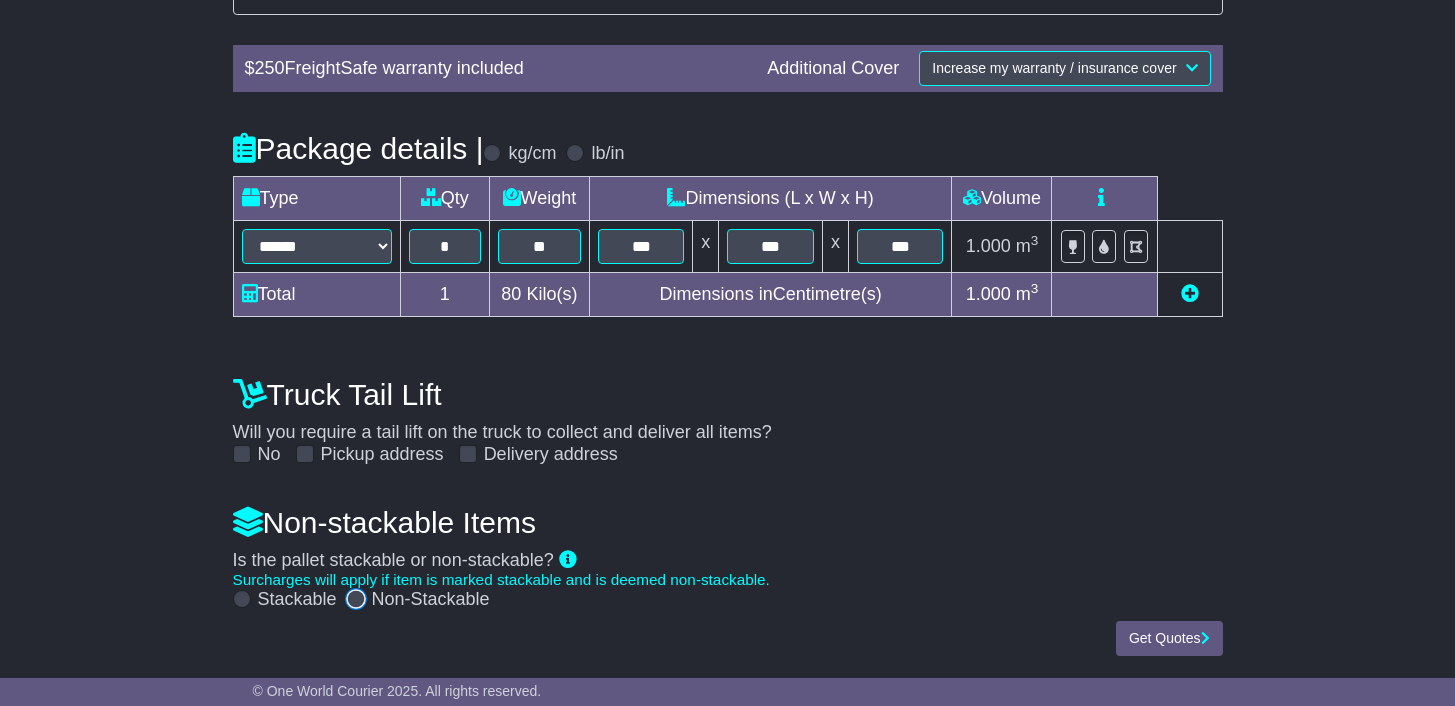 scroll, scrollTop: 597, scrollLeft: 0, axis: vertical 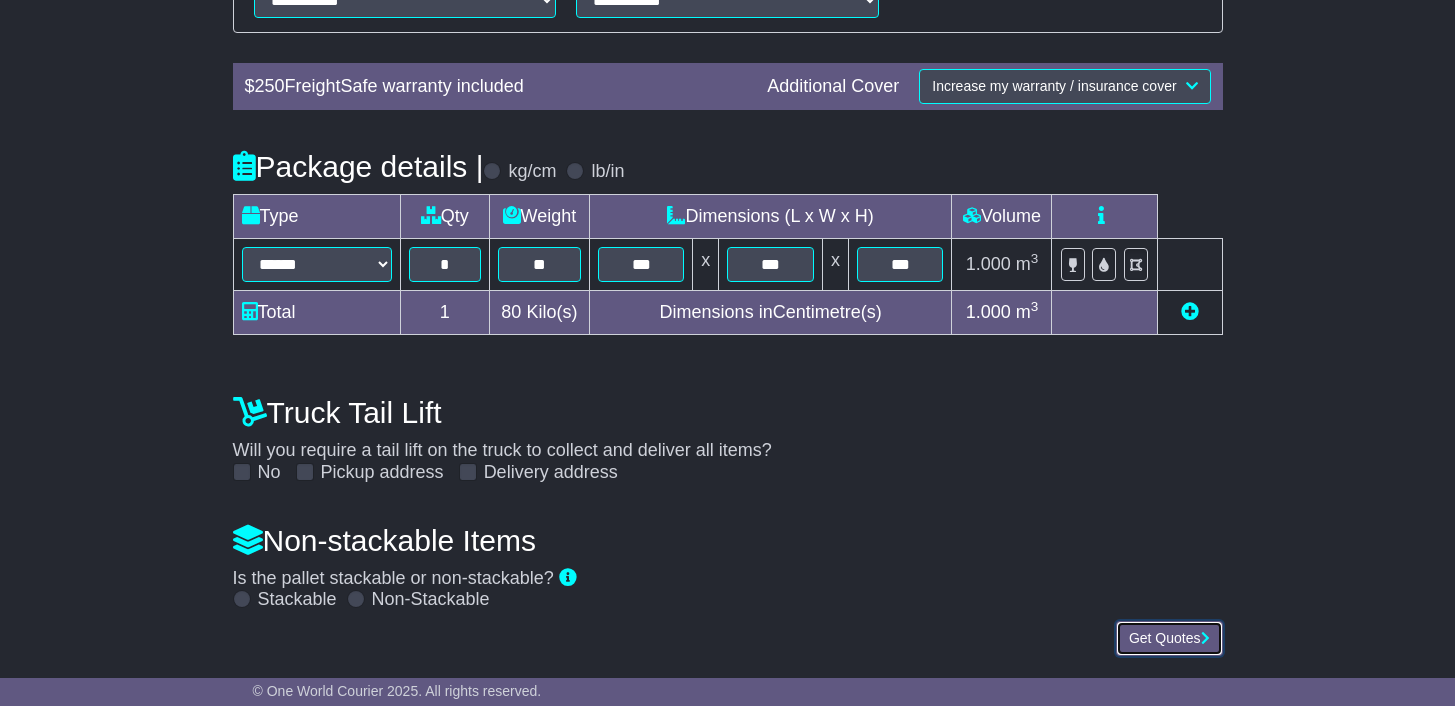 click on "Get Quotes" at bounding box center [1169, 638] 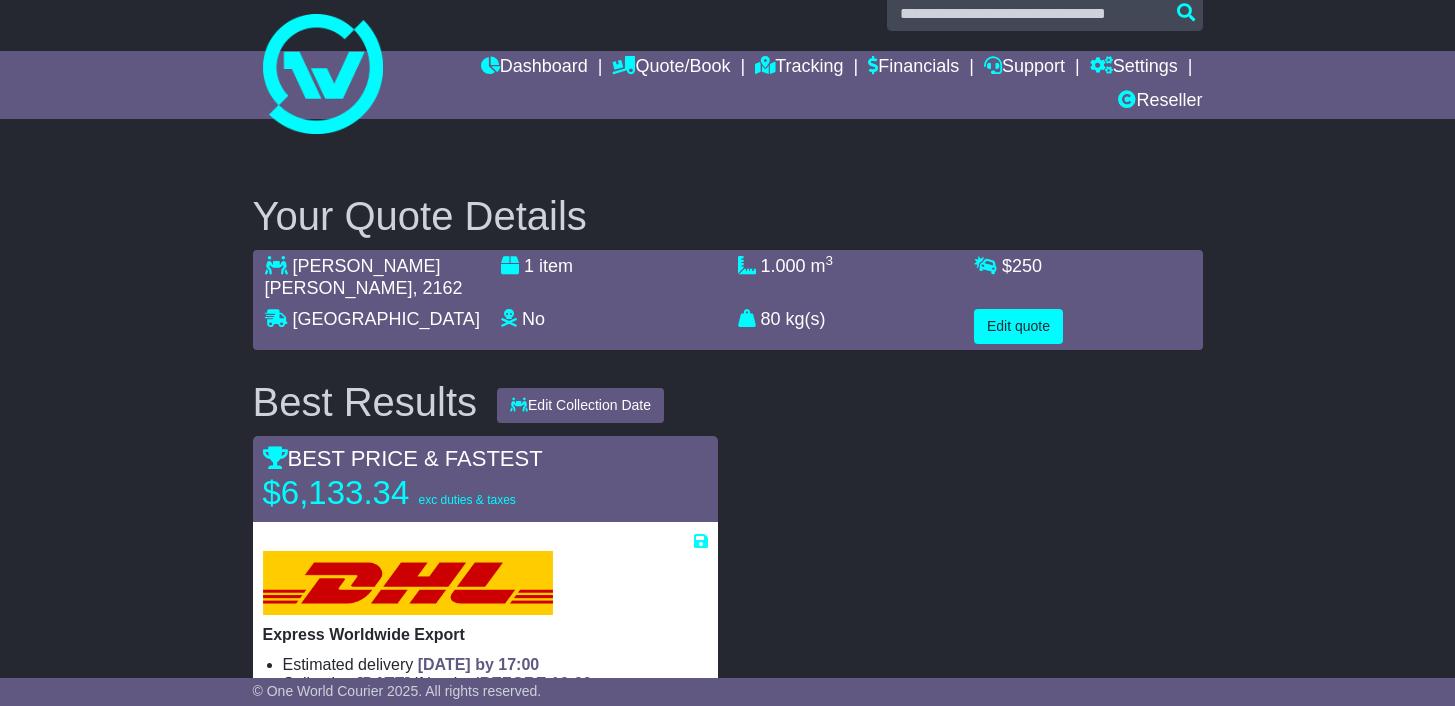 scroll, scrollTop: 0, scrollLeft: 0, axis: both 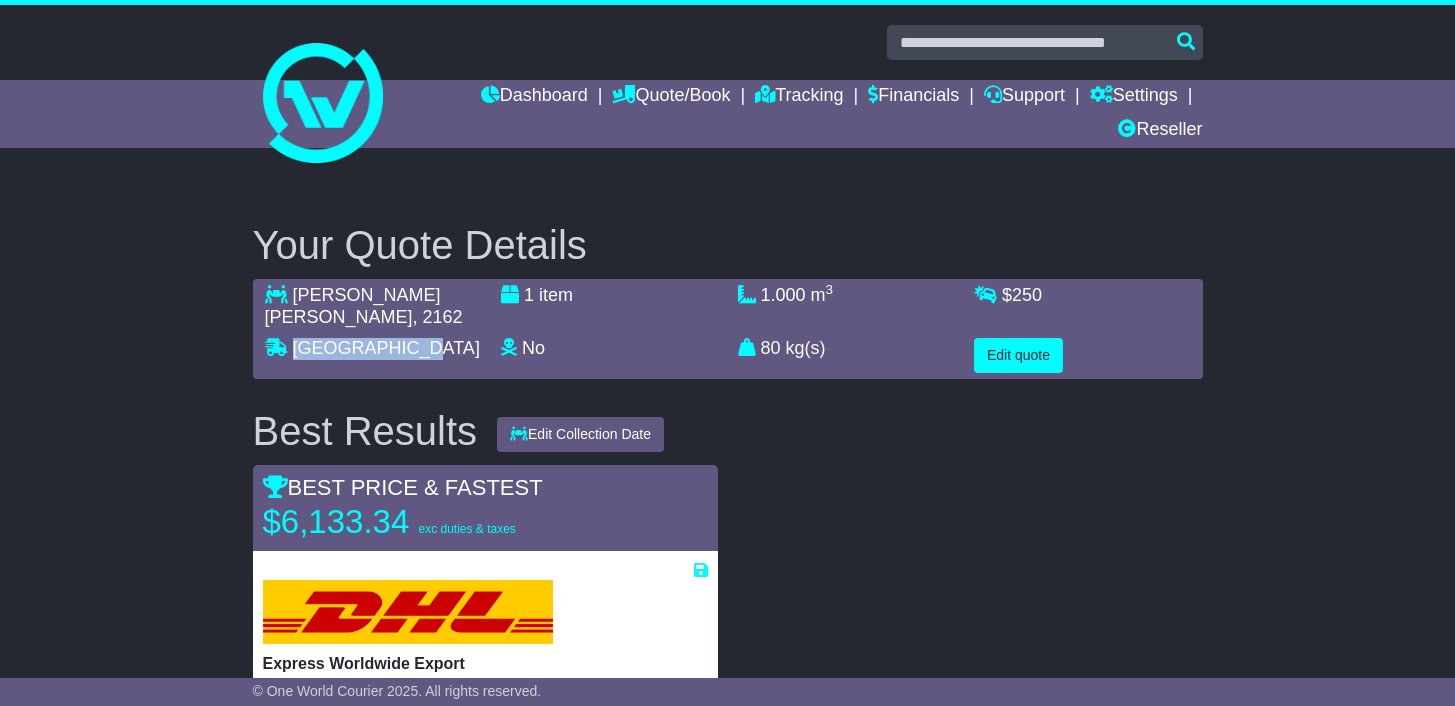 drag, startPoint x: 295, startPoint y: 325, endPoint x: 505, endPoint y: 313, distance: 210.34258 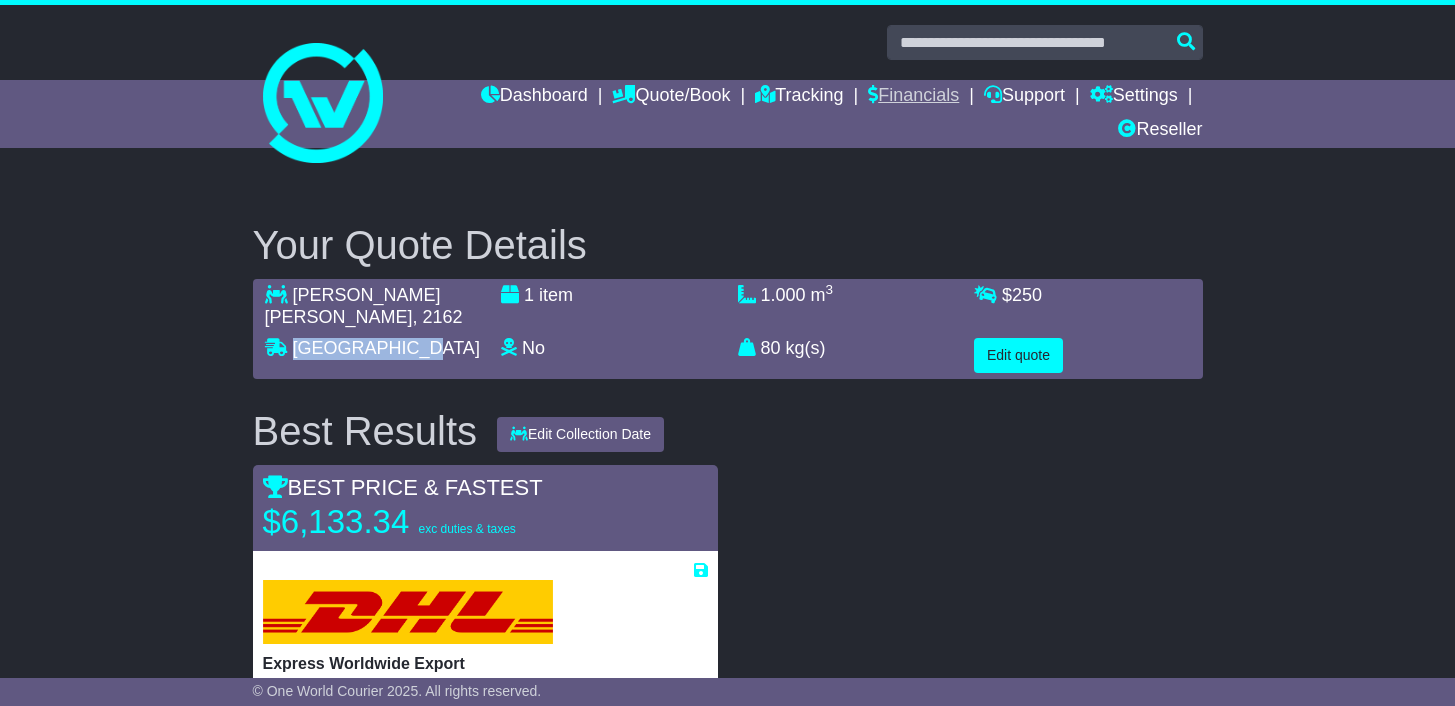 copy on "[GEOGRAPHIC_DATA]" 